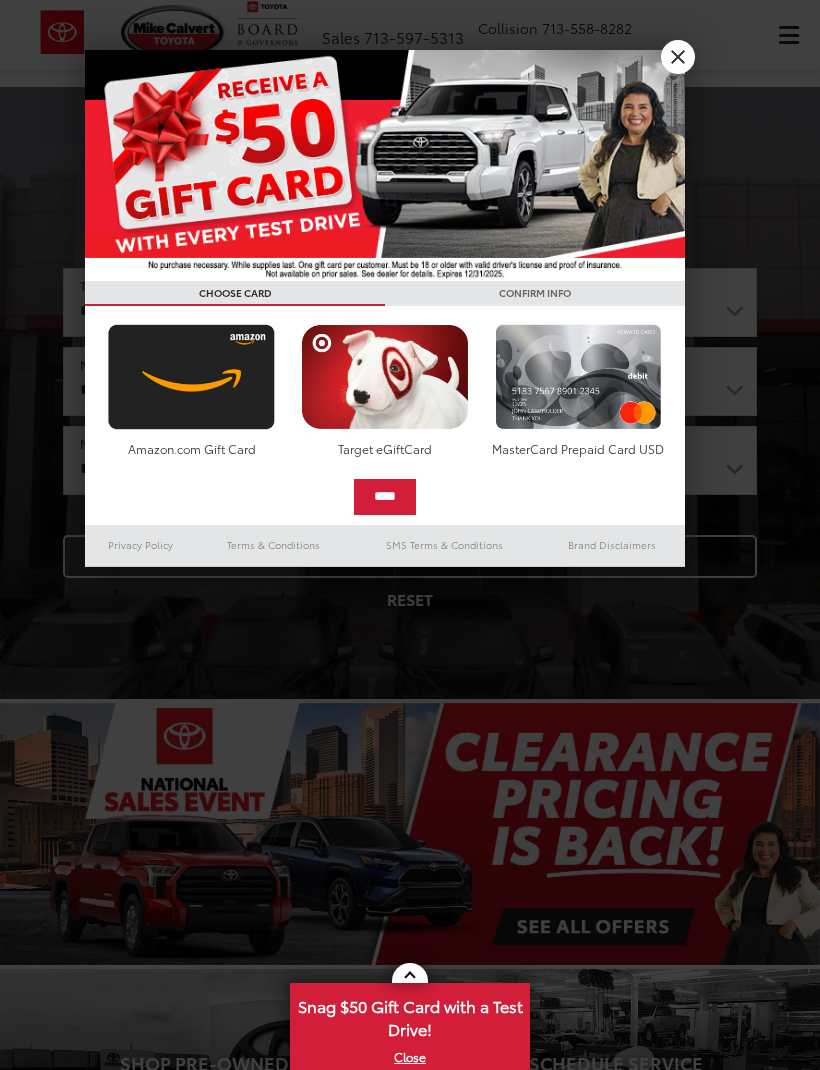 scroll, scrollTop: 0, scrollLeft: 0, axis: both 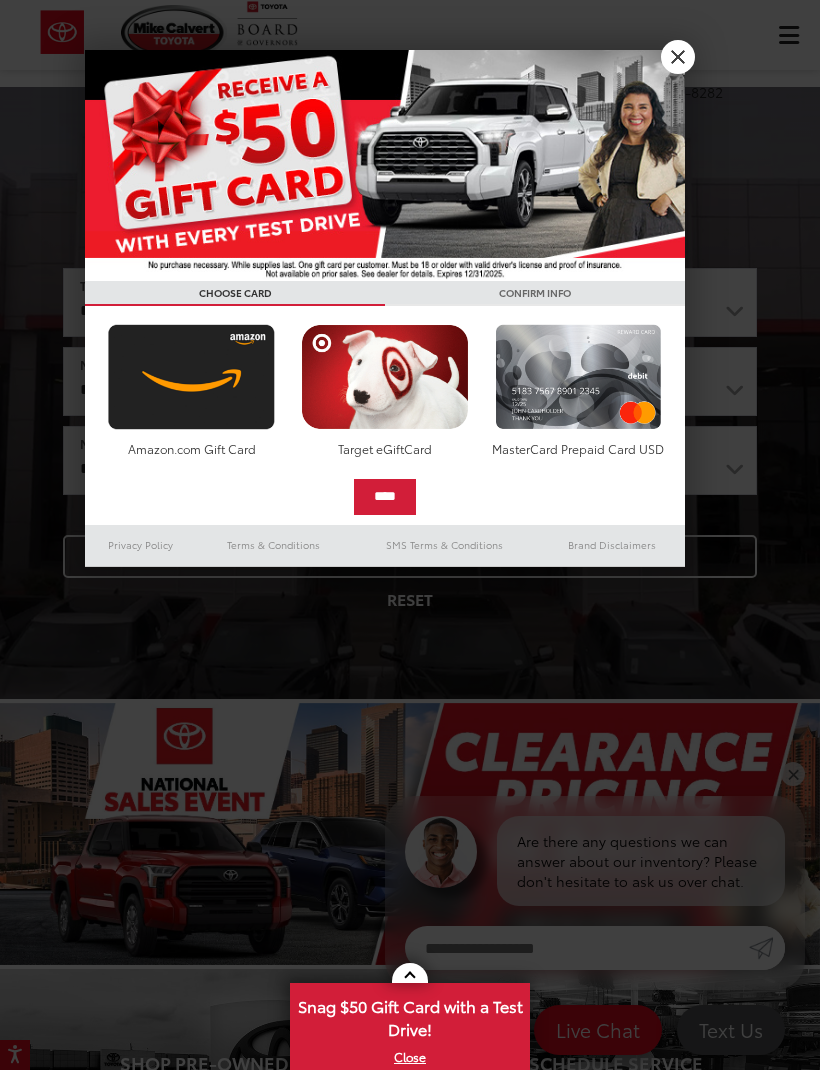 click on "X" at bounding box center (678, 57) 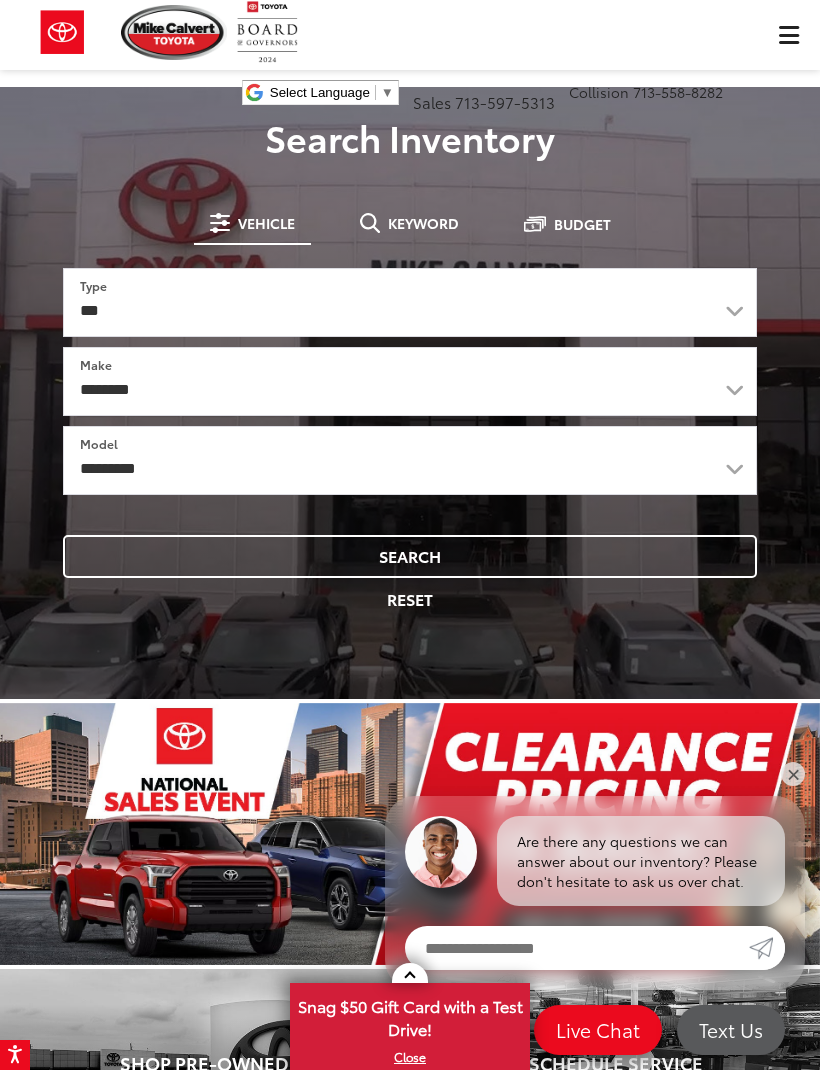 click on "Mike Calvert Toyota
Select Language ​ ▼
Sales
713-597-5313
Service
346-577-8734
Parts
713-561-5088
Collision
713-558-8282
2333 South Loop West
Houston, TX 77054
Service
Map
Contact
Saved
Saved" at bounding box center [410, 60] 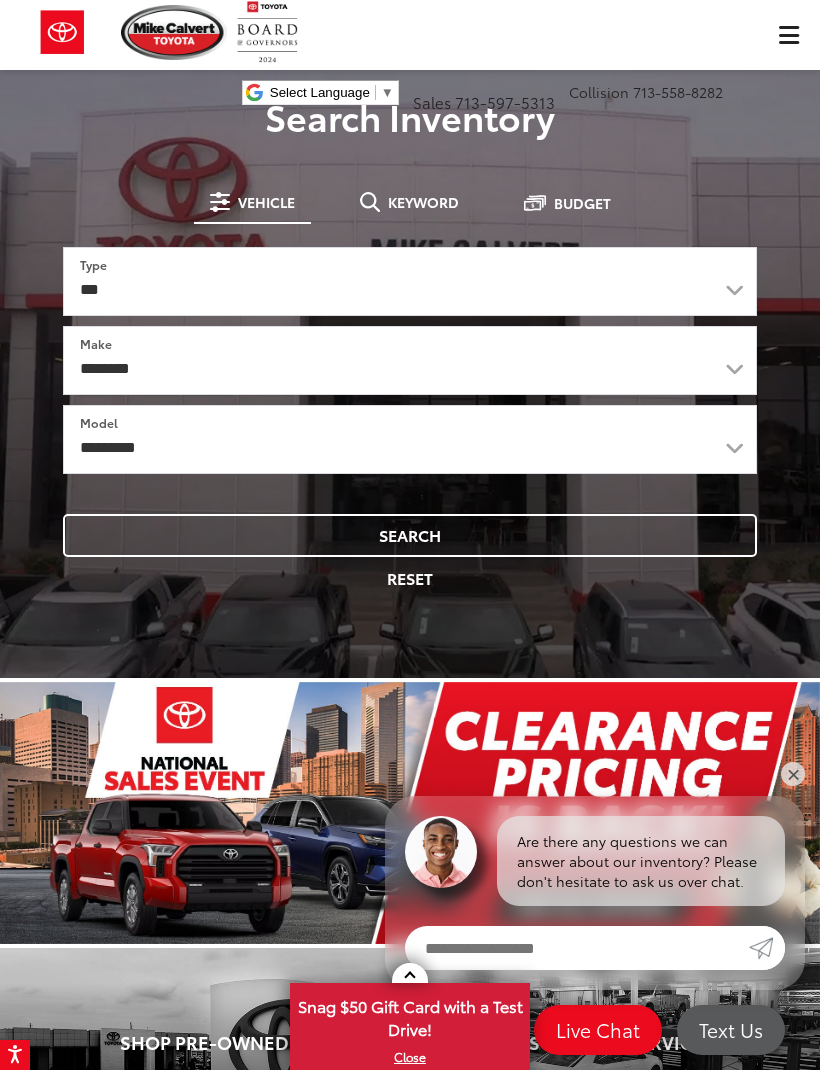 scroll, scrollTop: 0, scrollLeft: 0, axis: both 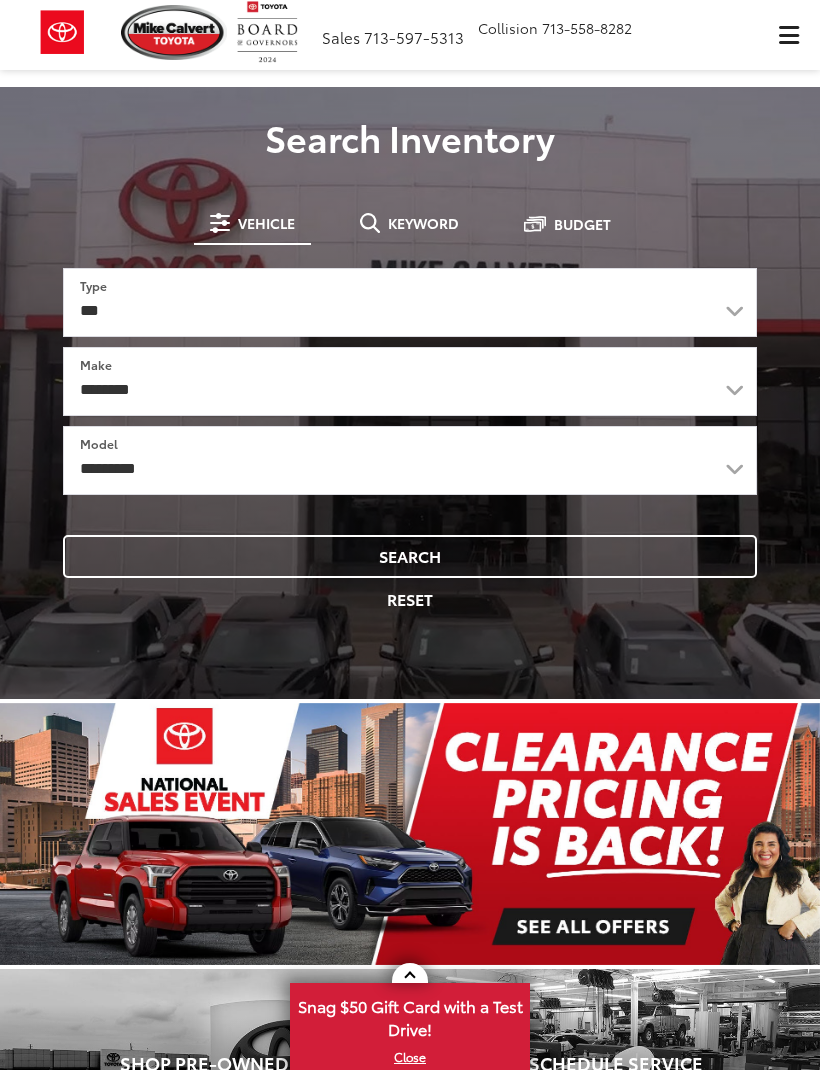 click at bounding box center (789, 35) 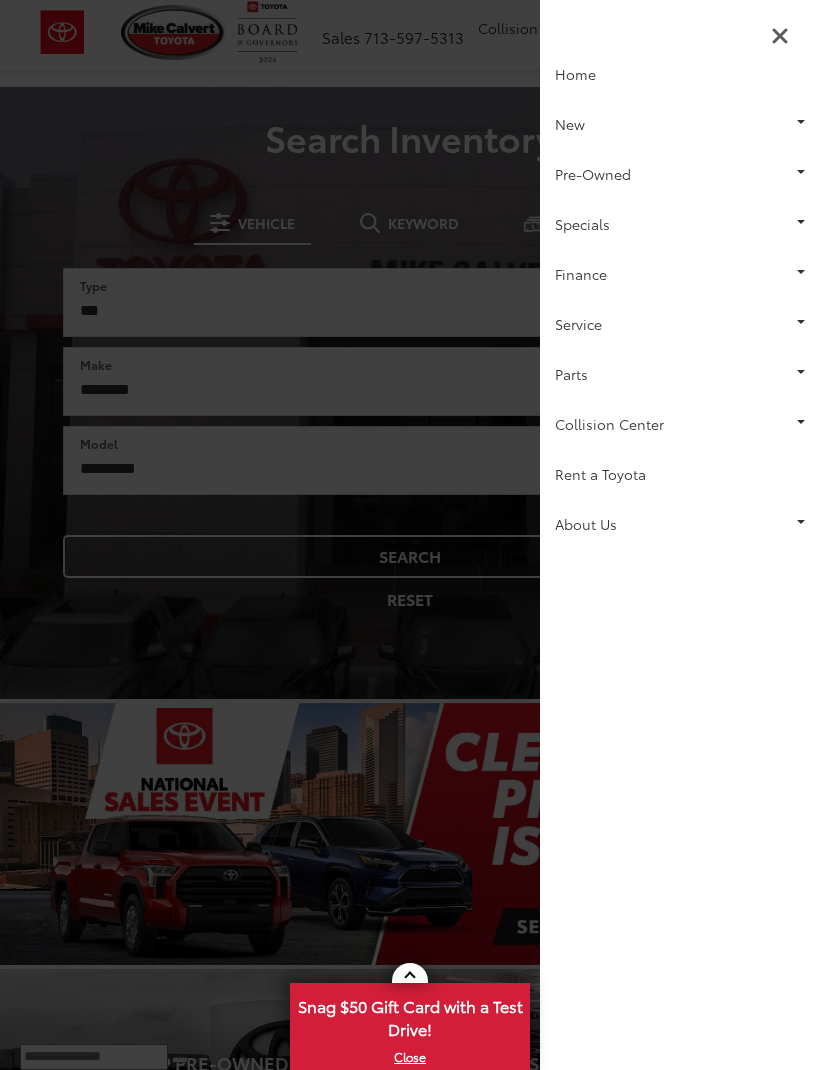 scroll, scrollTop: 0, scrollLeft: 0, axis: both 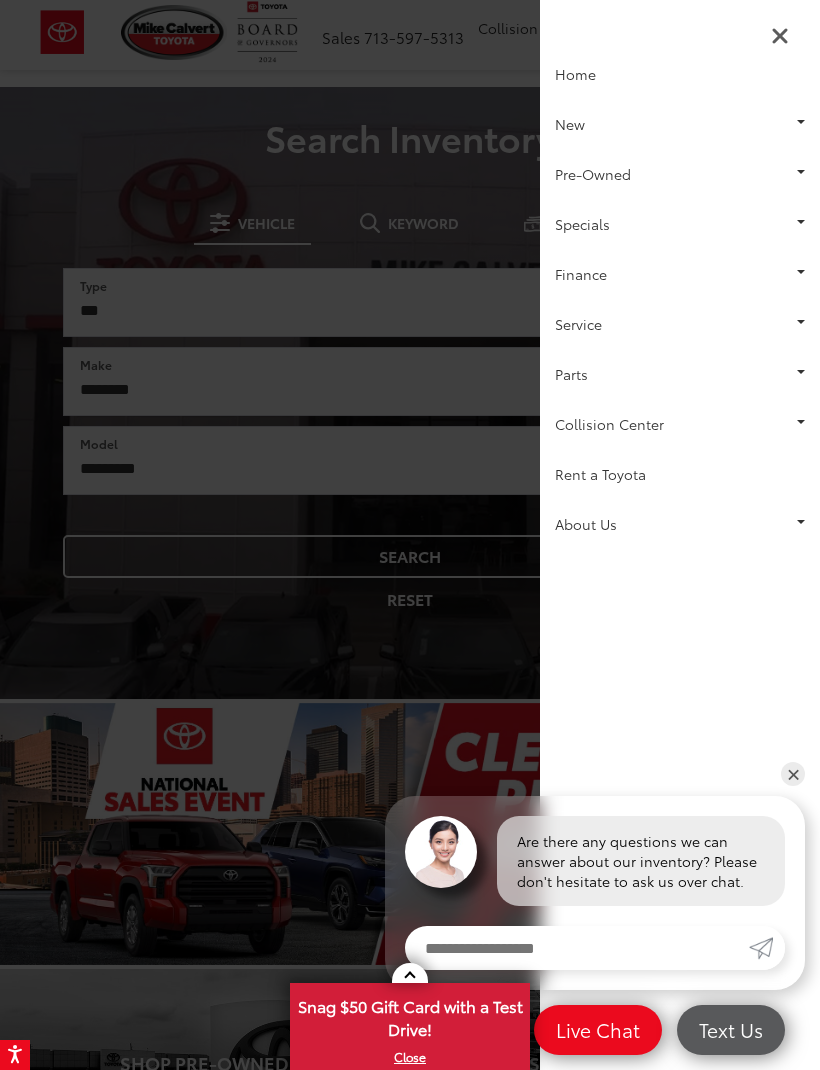 click on "Pre-Owned" at bounding box center (680, 174) 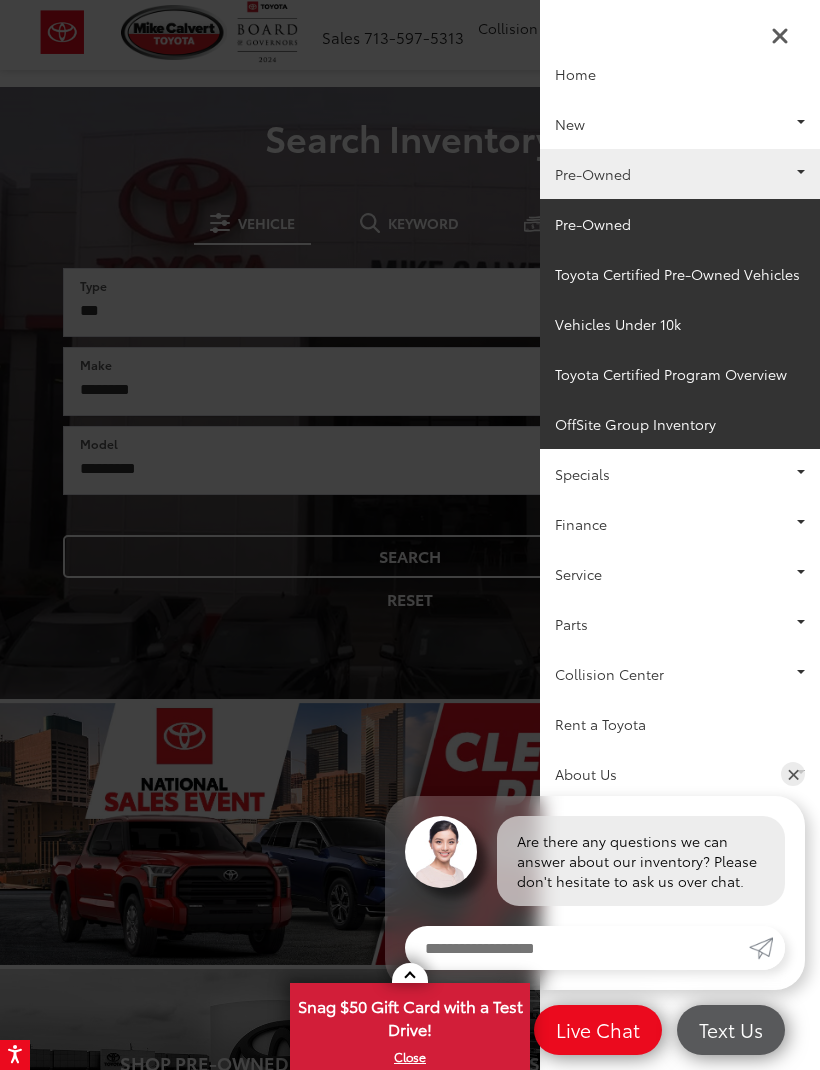 scroll, scrollTop: 0, scrollLeft: 0, axis: both 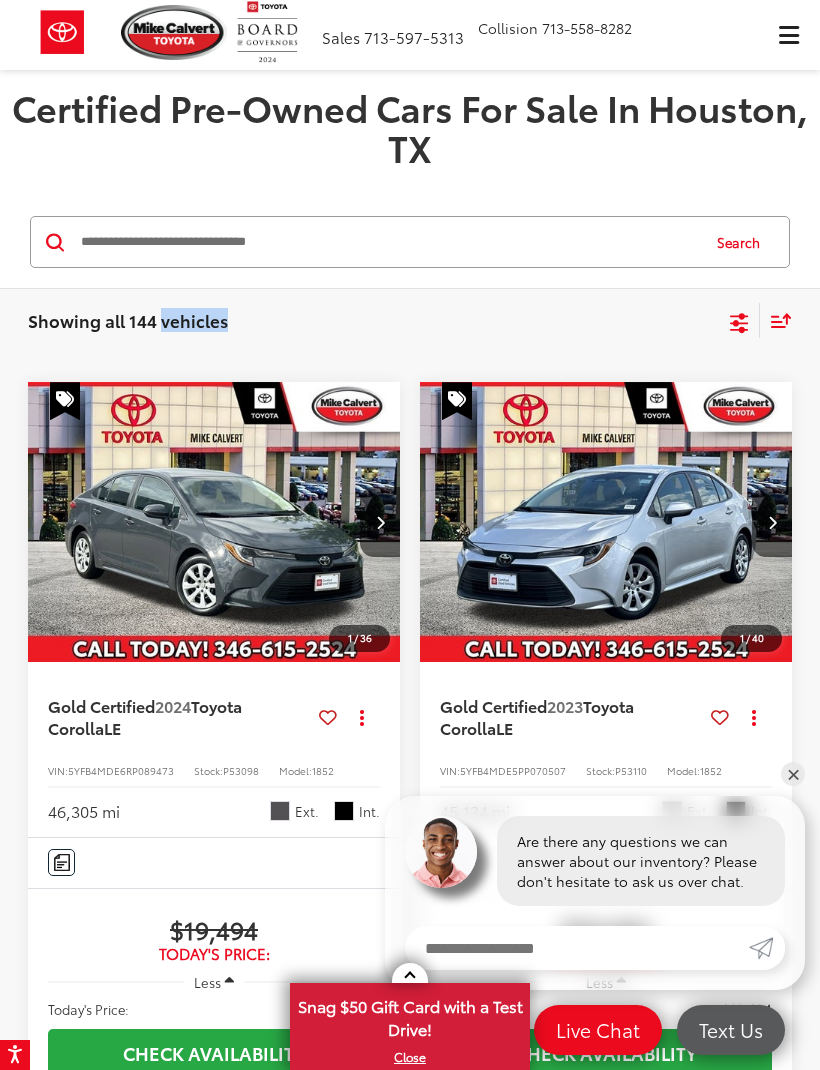 click 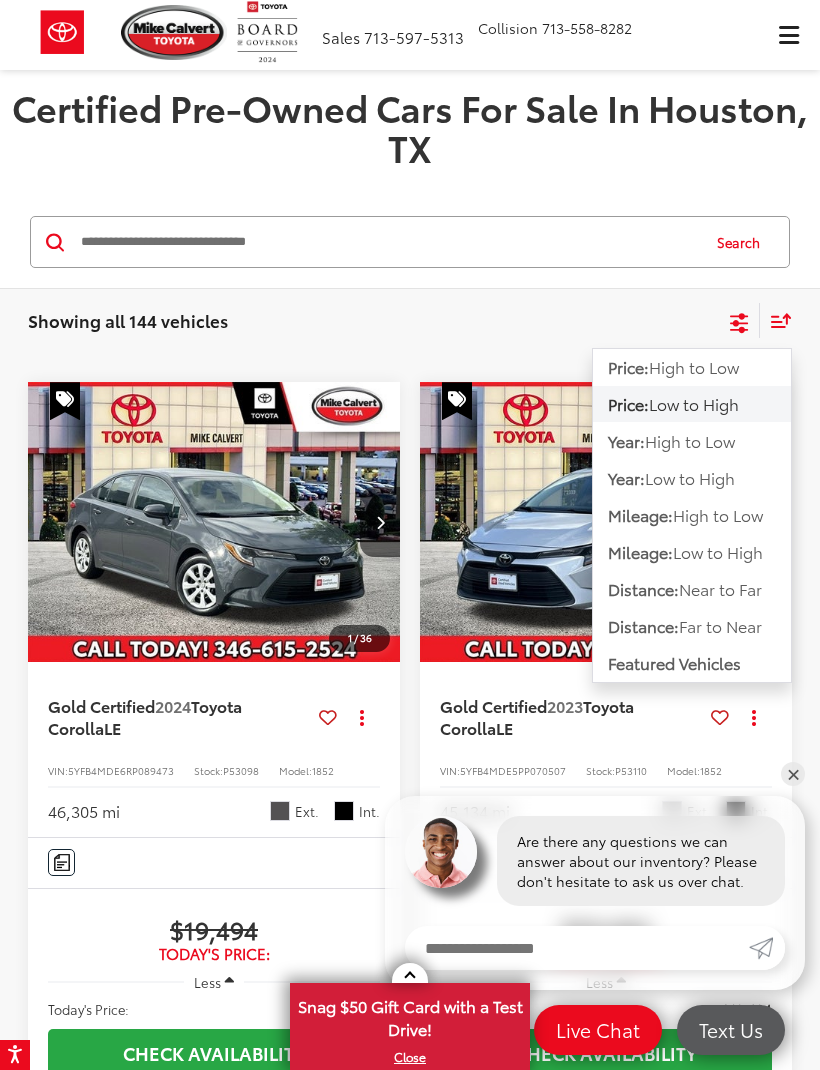 click on "Sort" at bounding box center (776, 320) 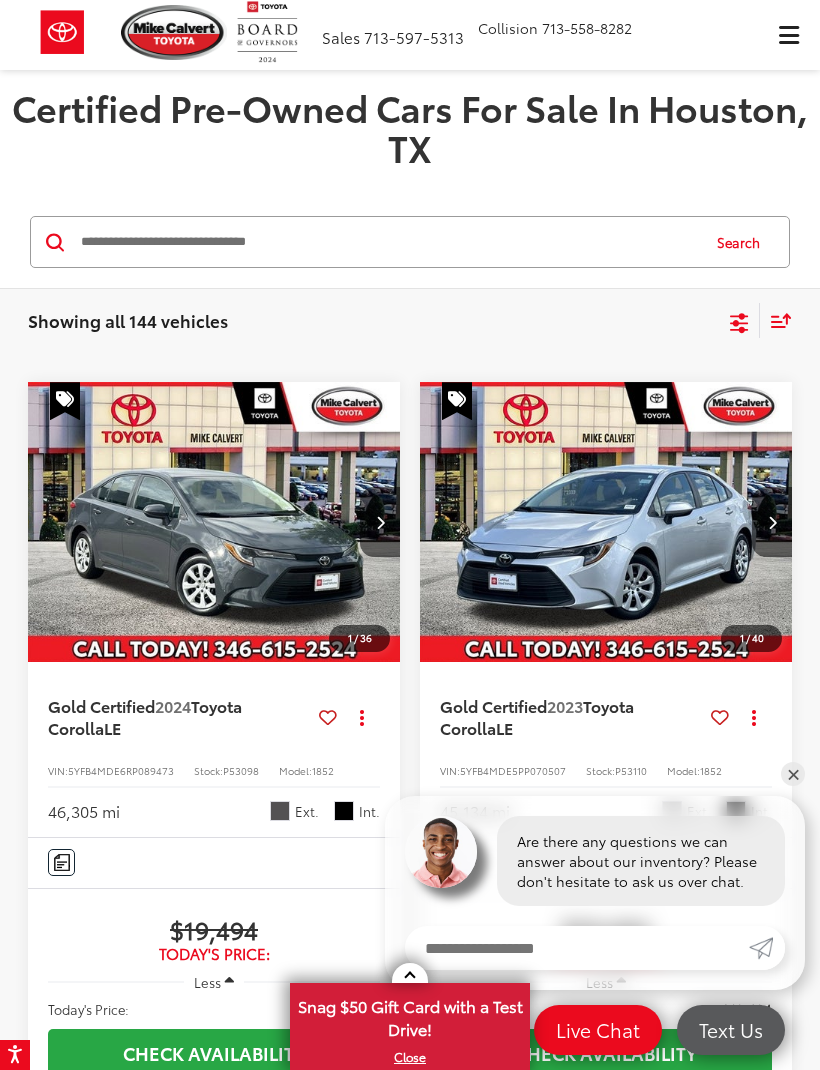 click 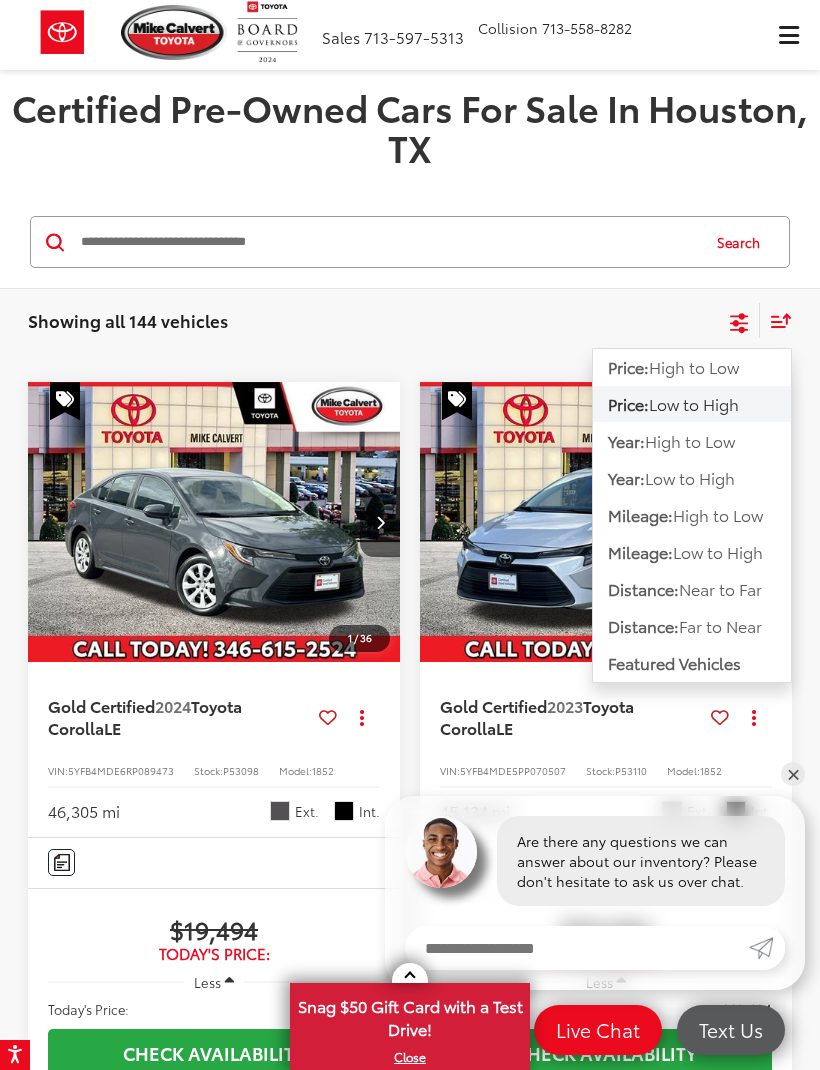 click 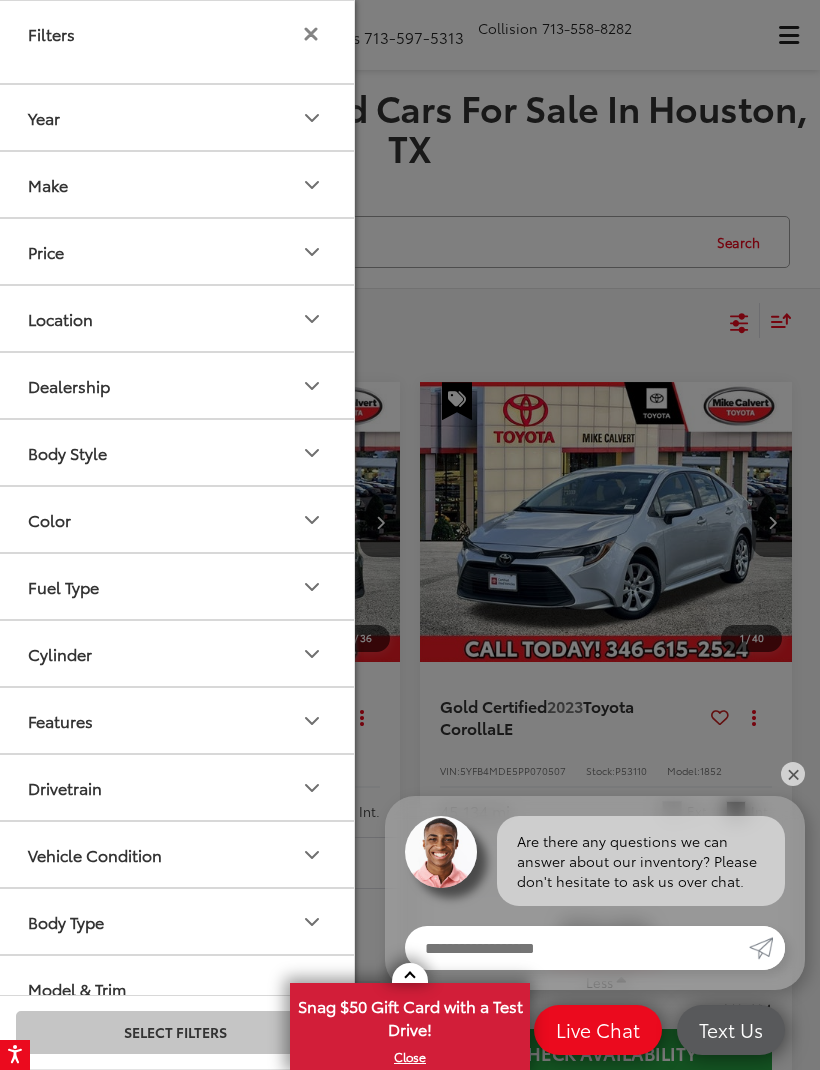 click 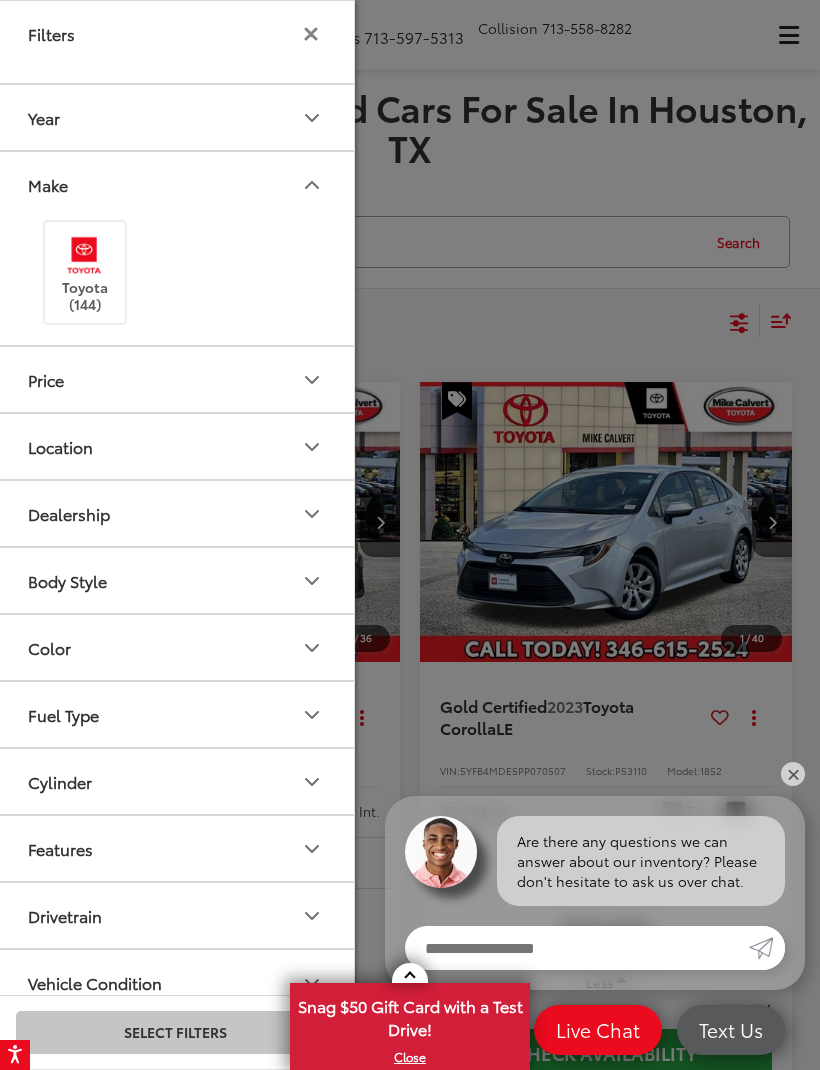click 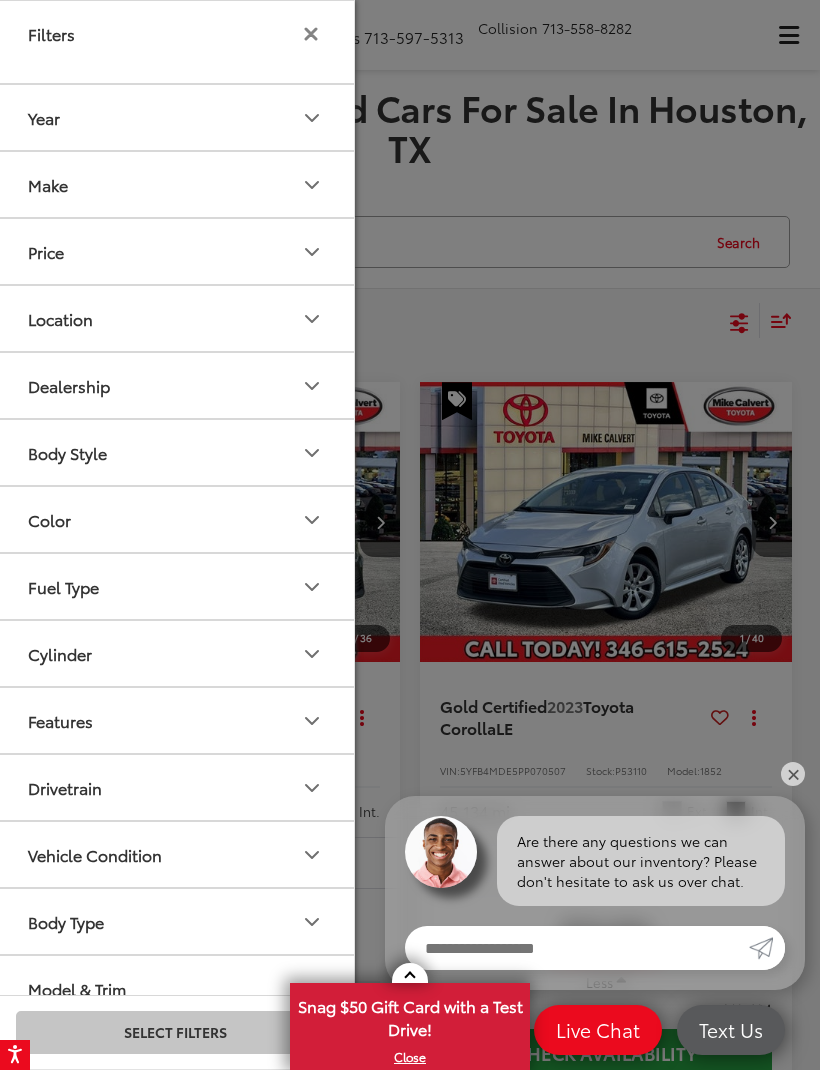 click on "Body Style" at bounding box center [176, 452] 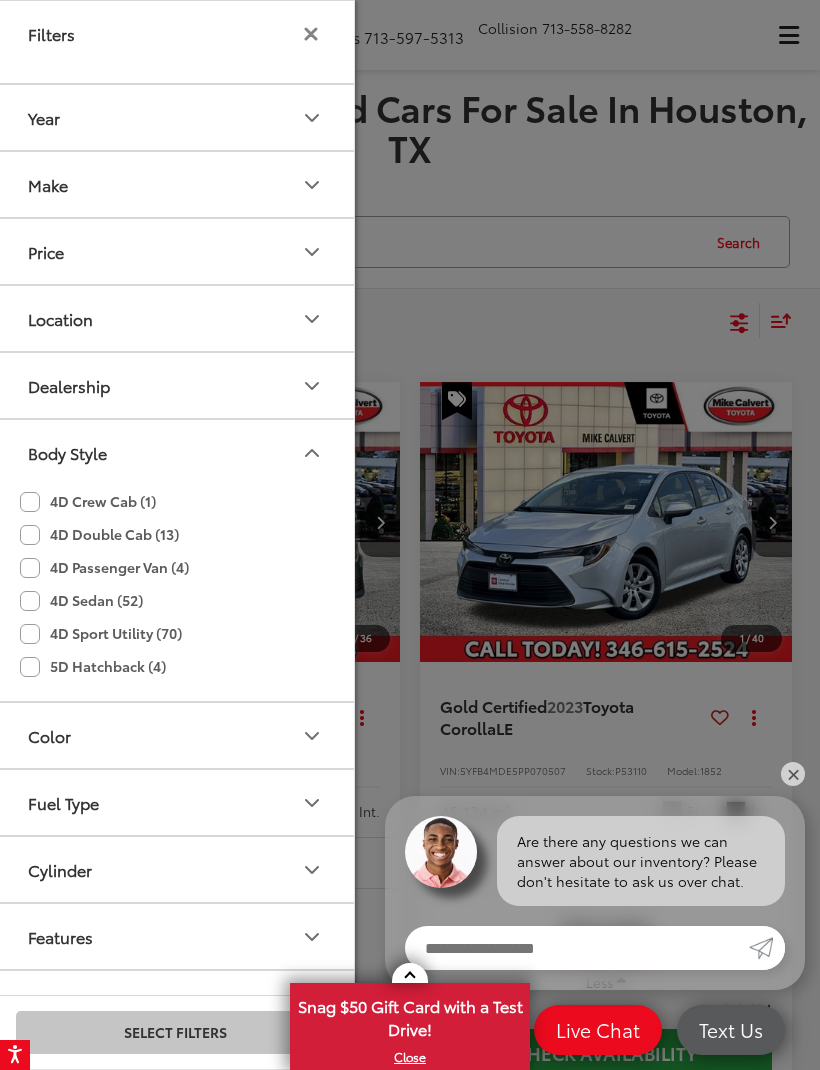 click 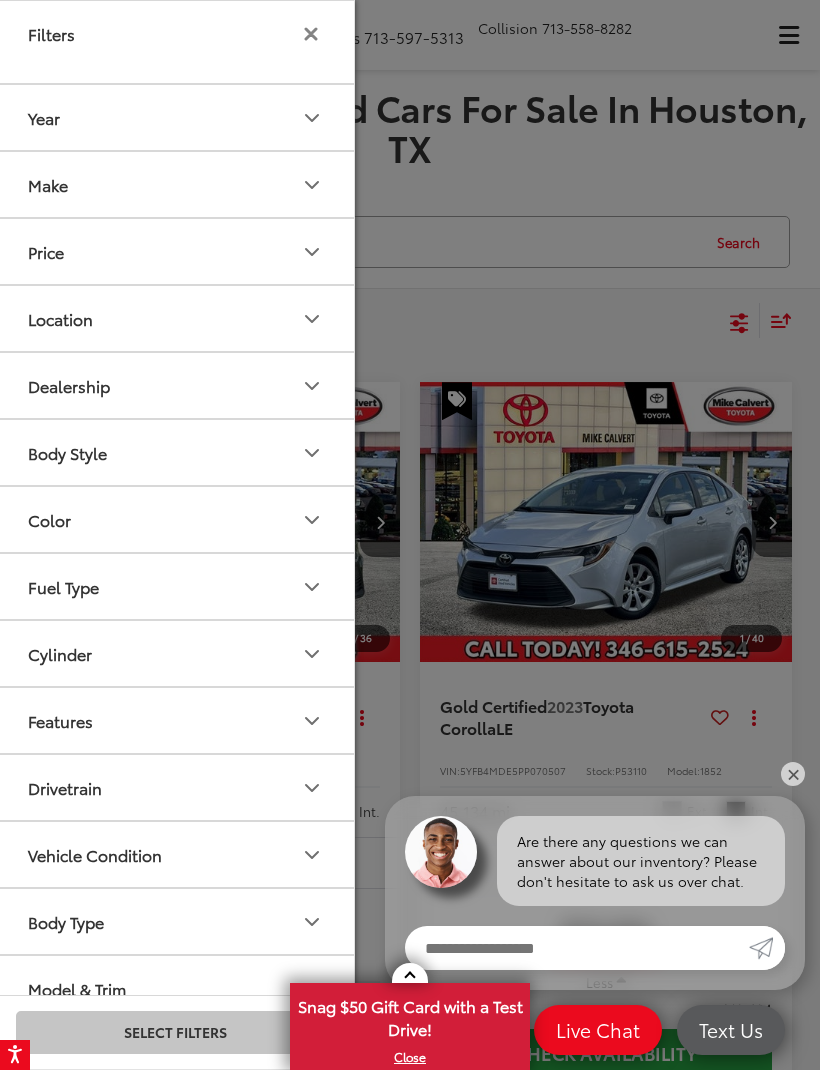 click on "Body Style" at bounding box center [176, 452] 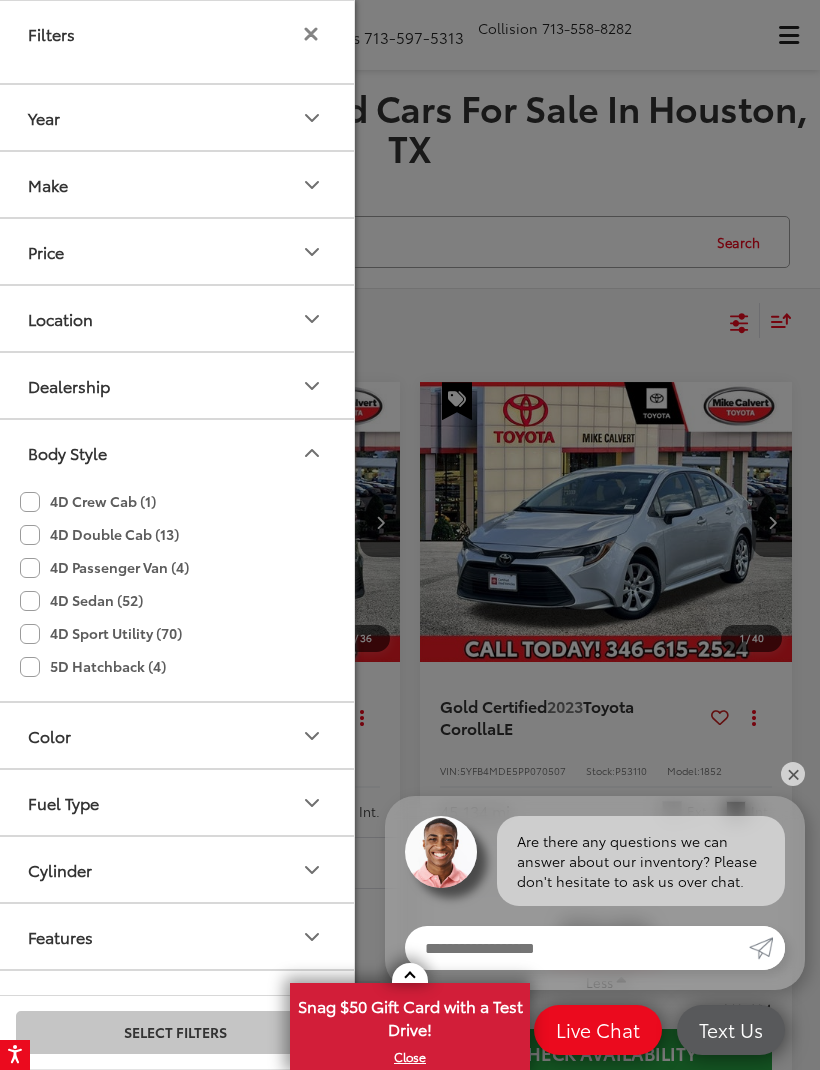 click 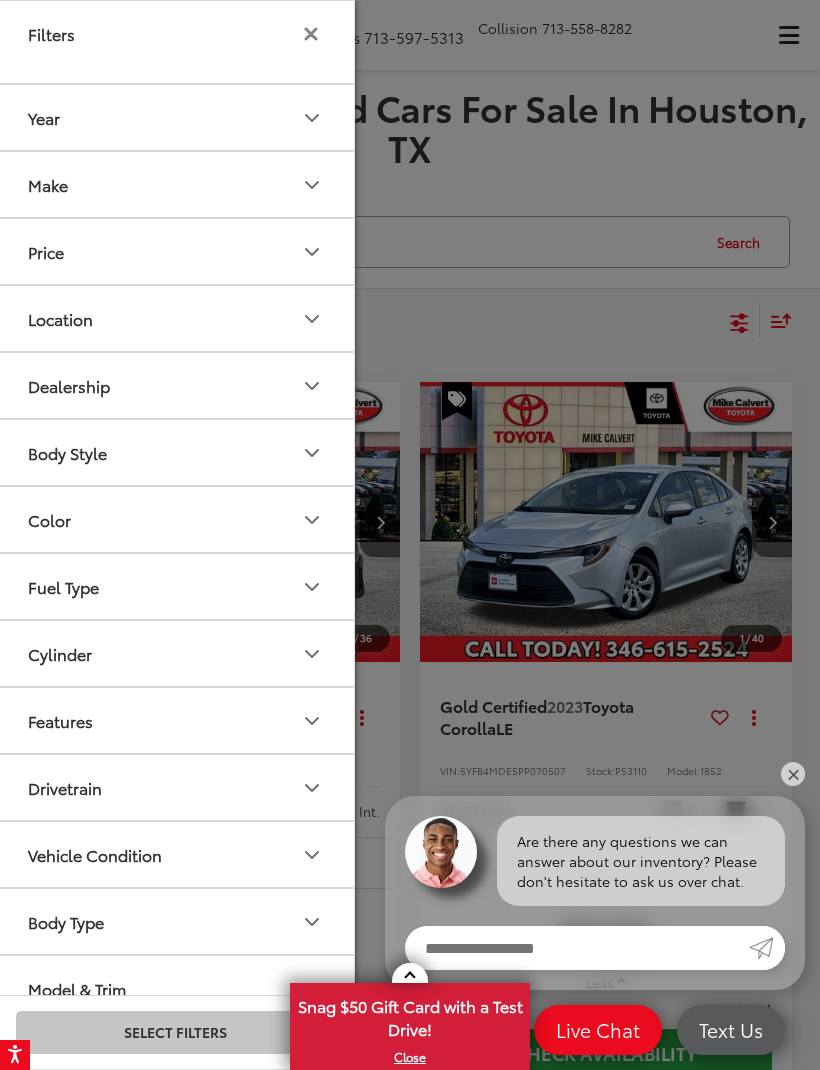 click 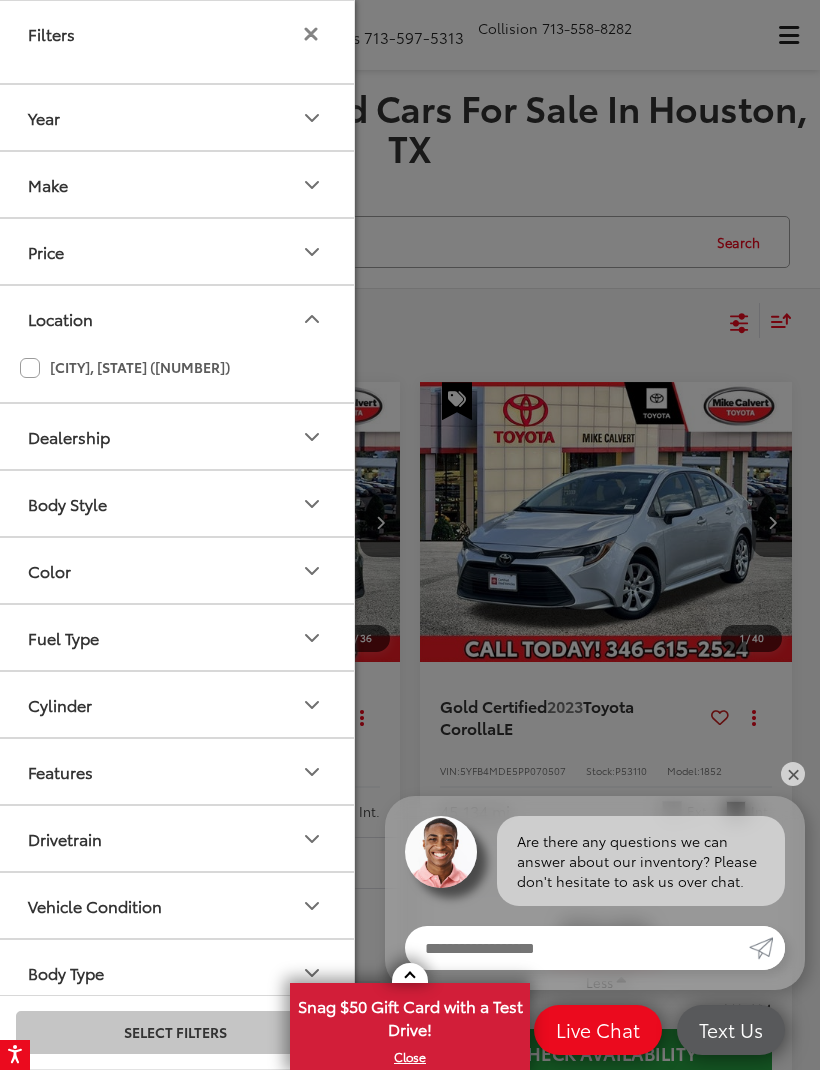 click 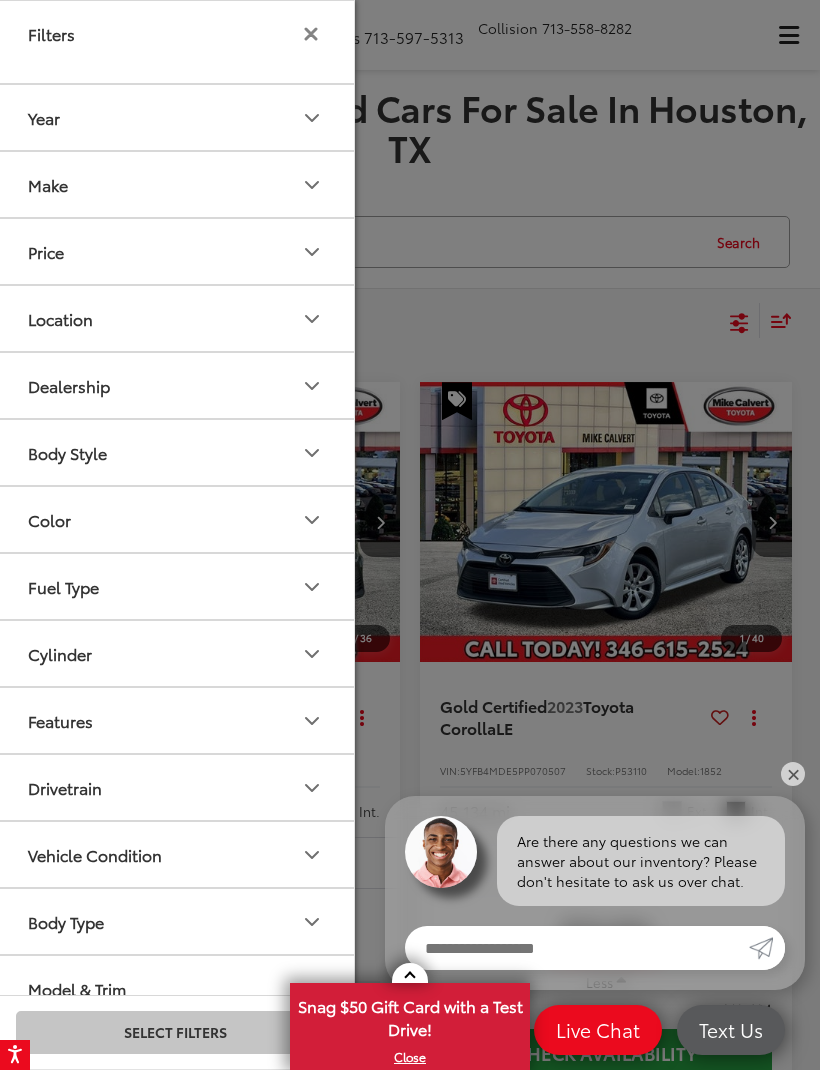 click 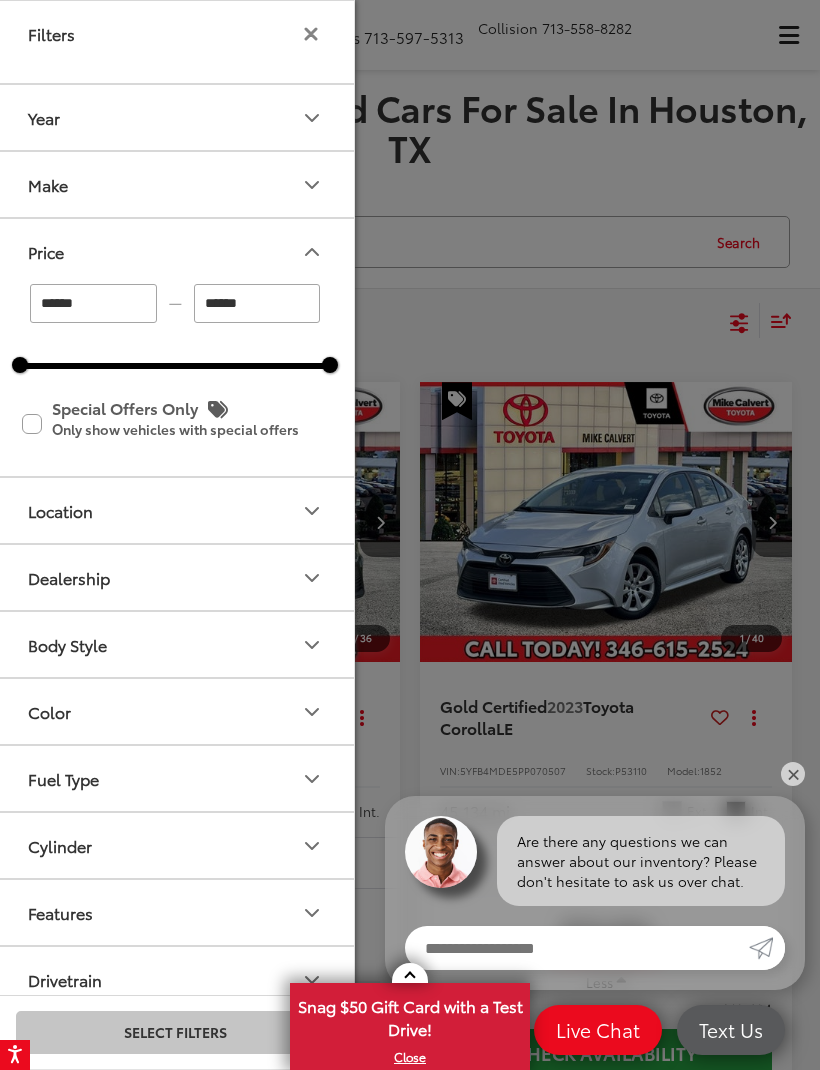 click 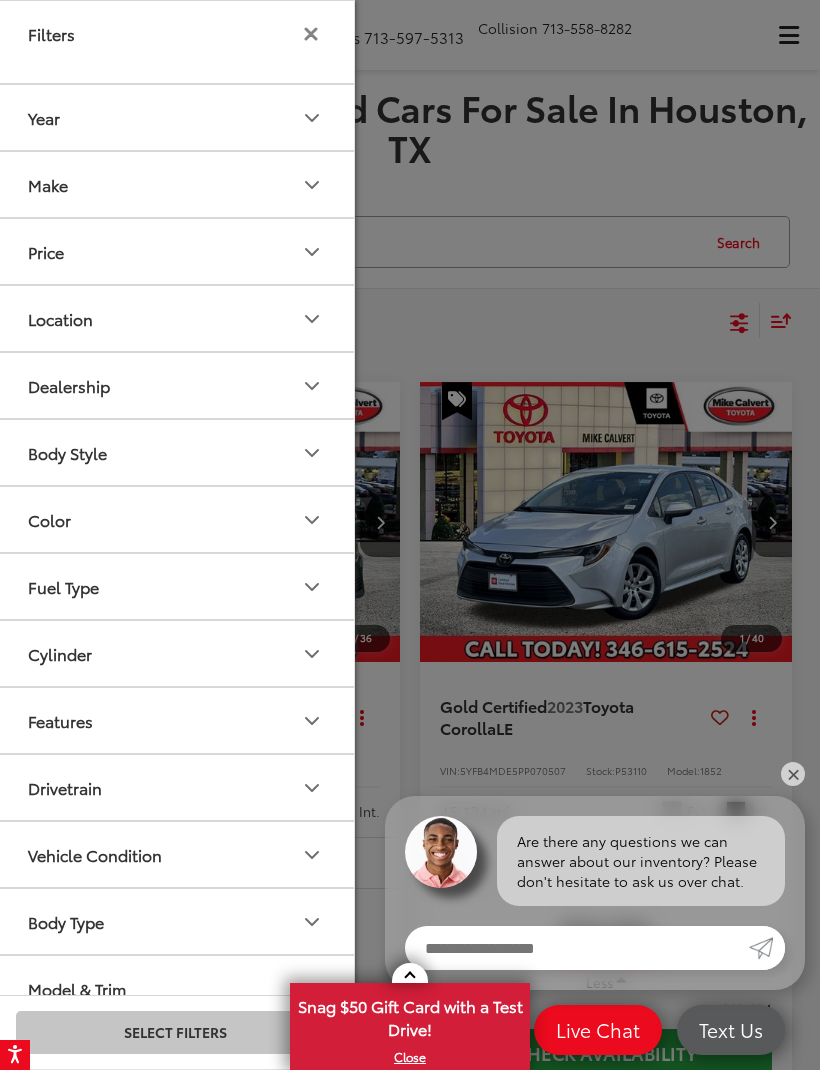 click on "Make" at bounding box center [176, 184] 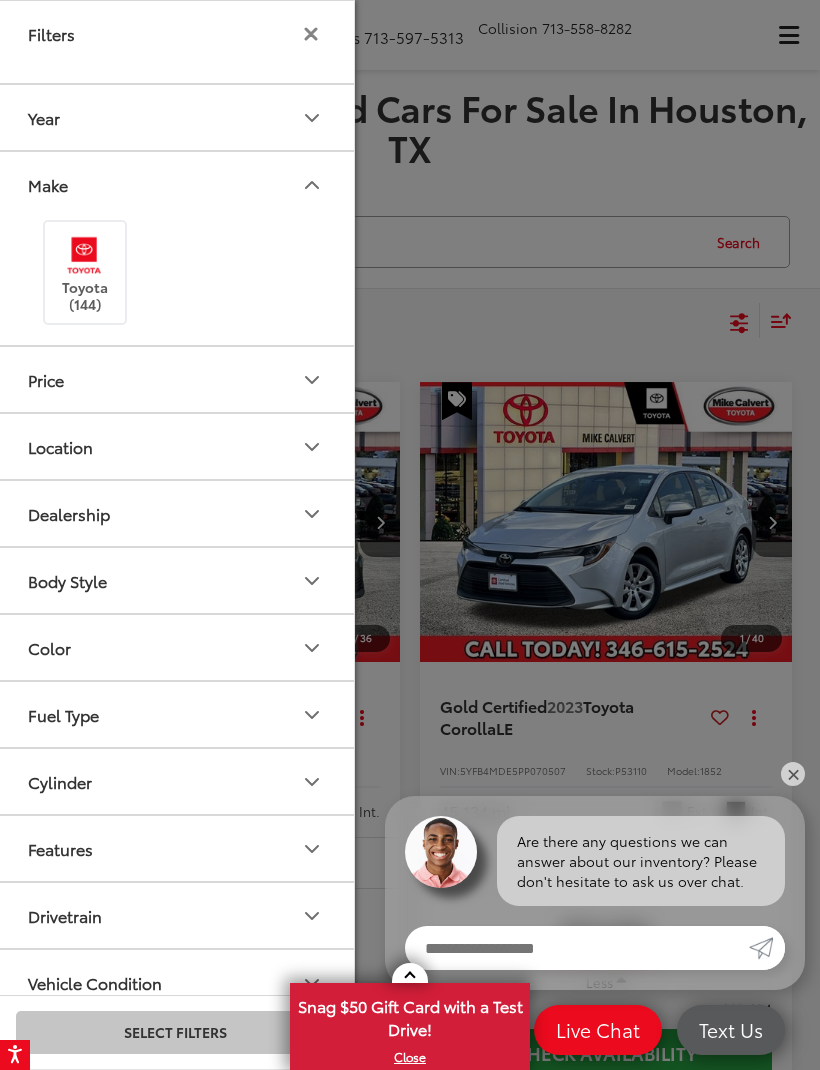 click 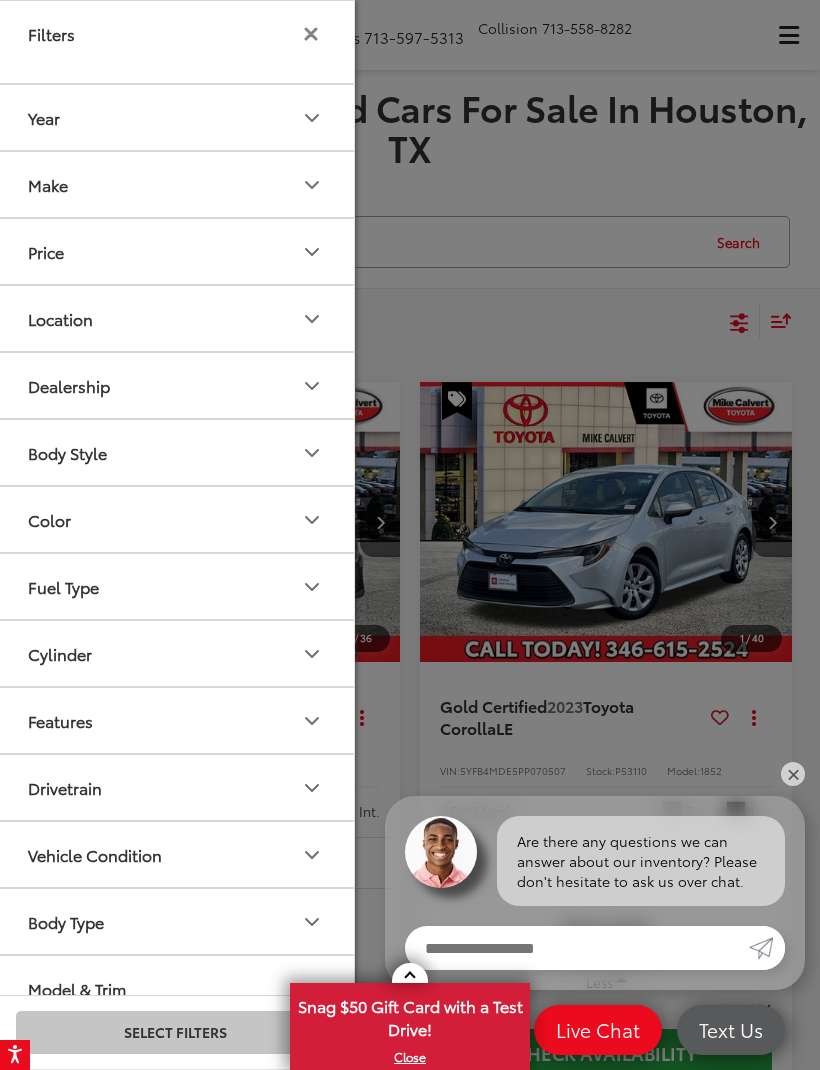 click 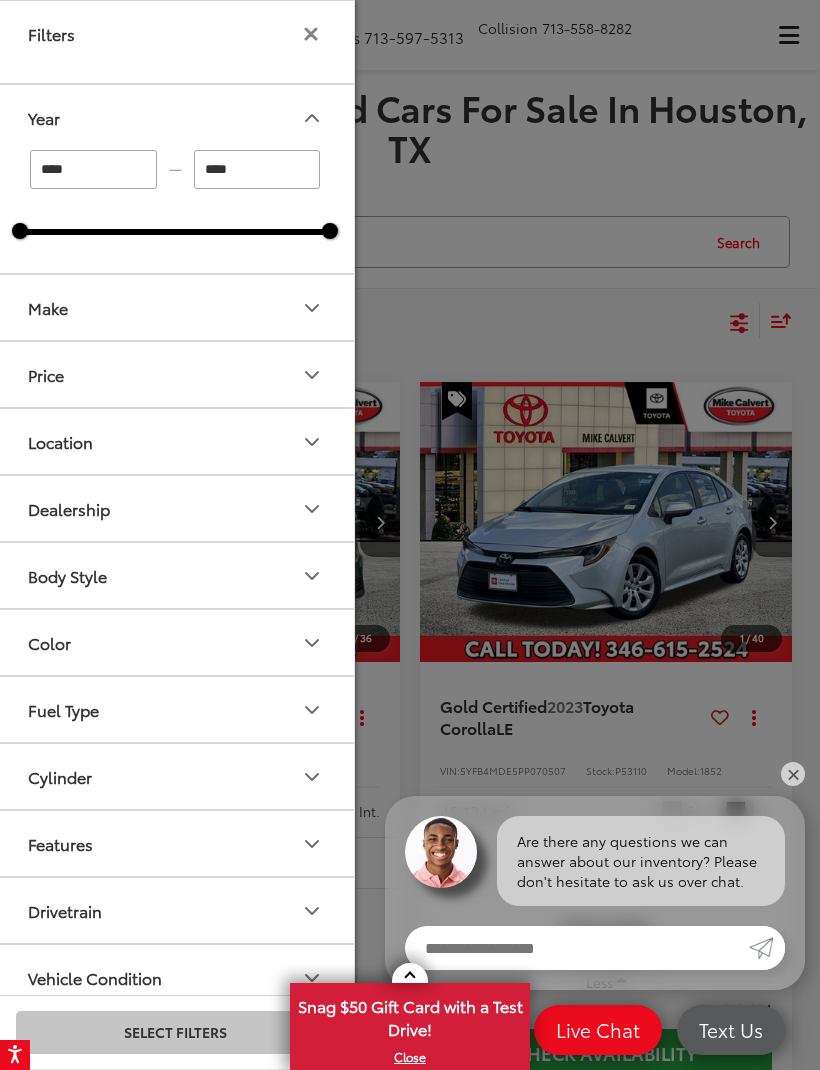 click 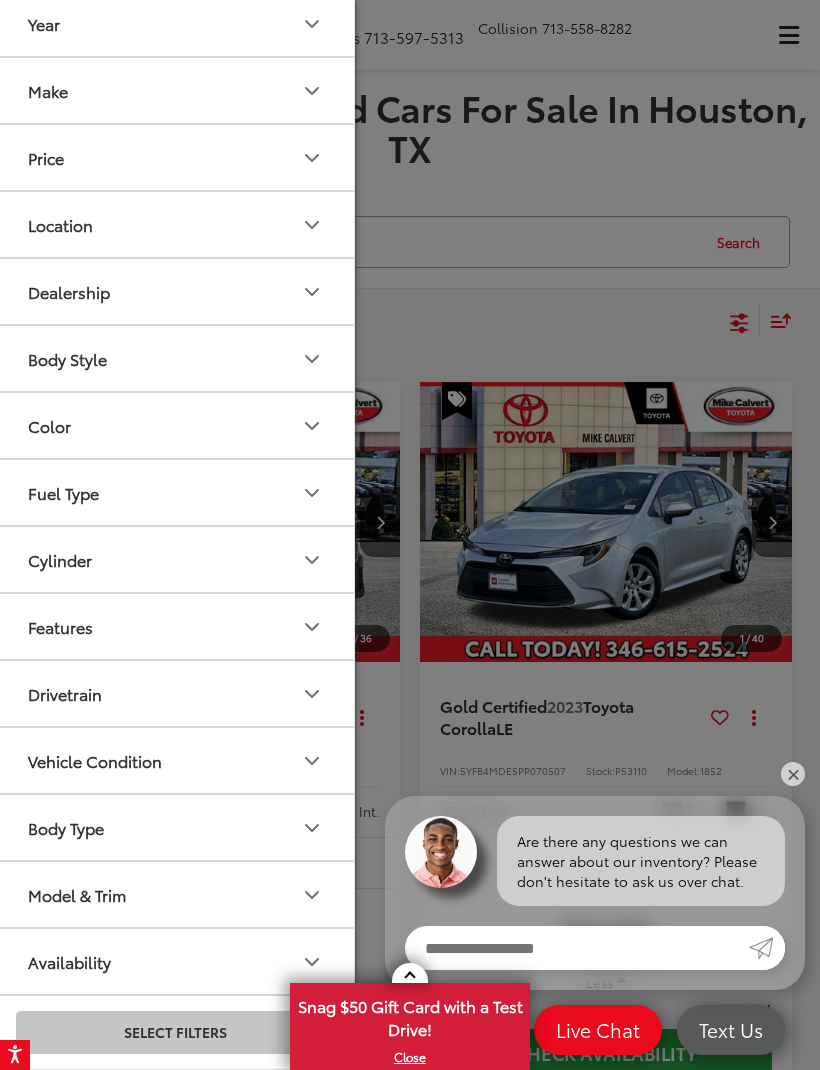 scroll, scrollTop: 93, scrollLeft: 0, axis: vertical 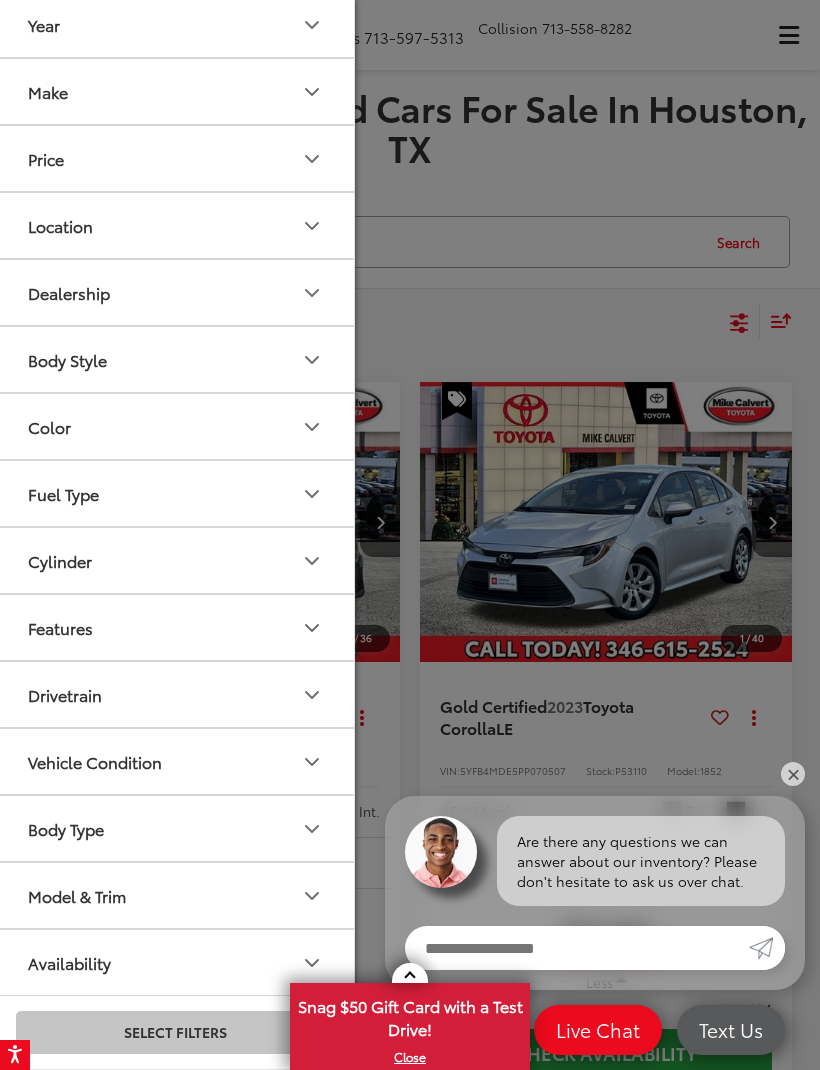 click 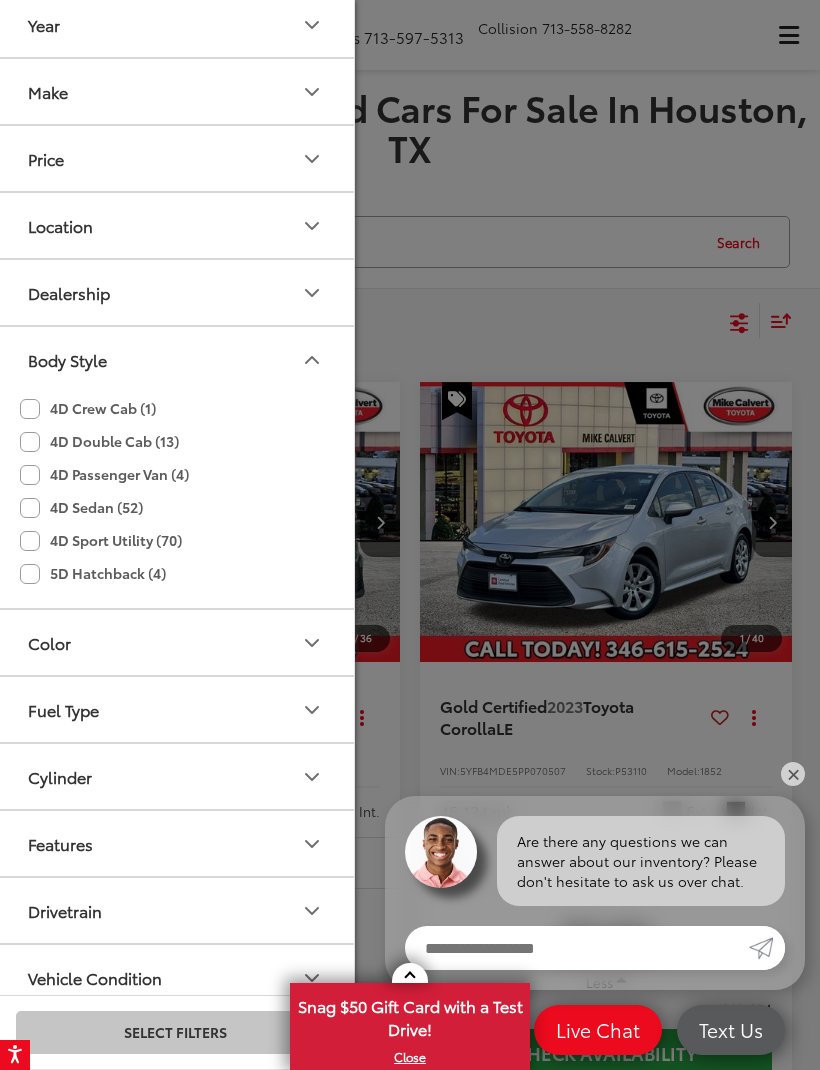 click on "Body Style" at bounding box center [176, 359] 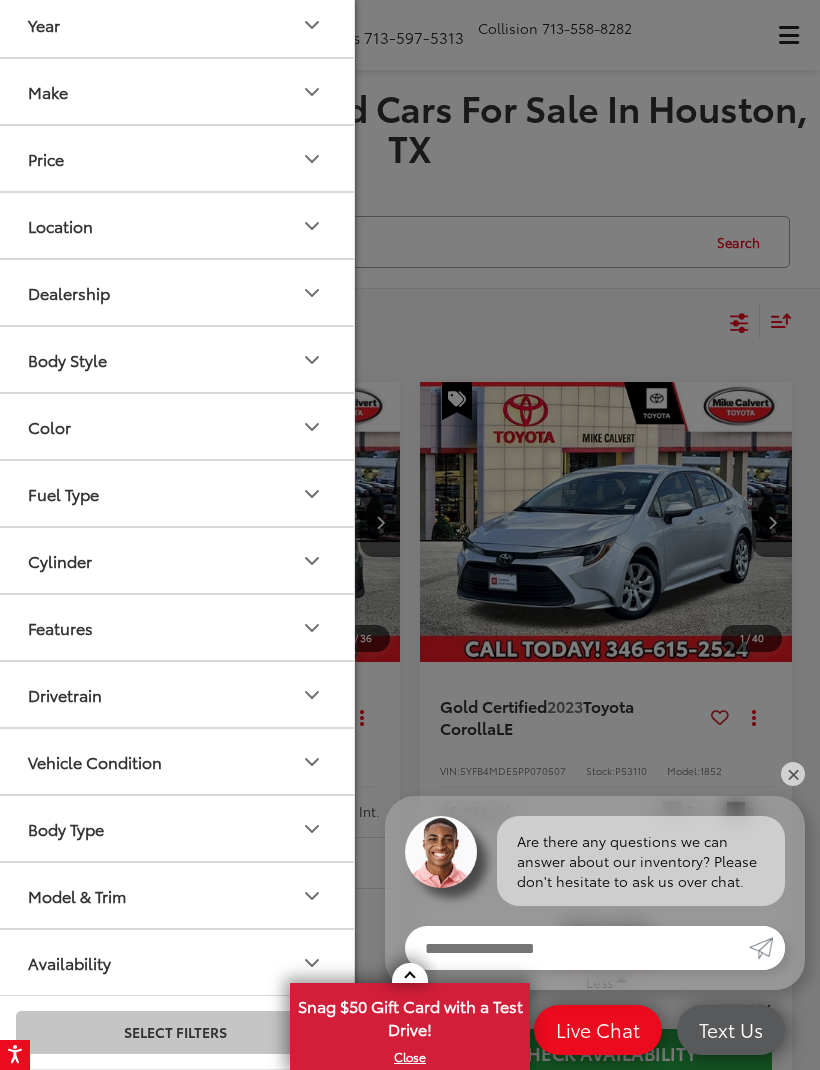 click 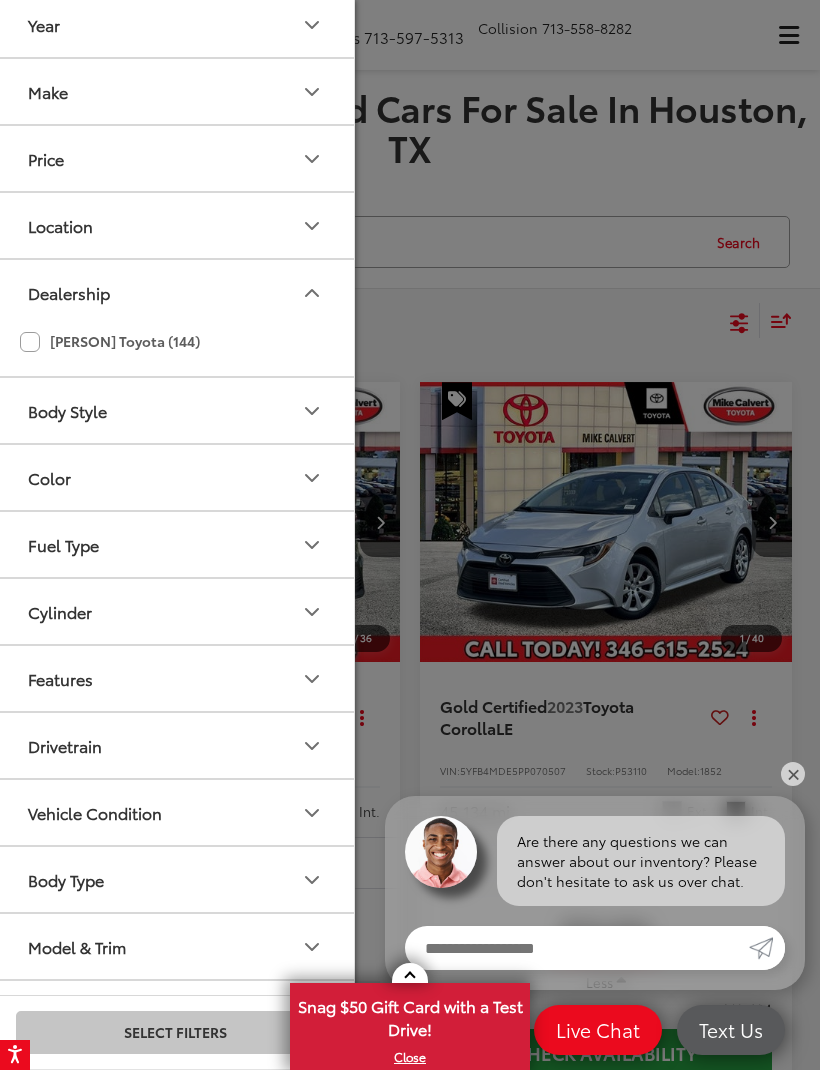 click 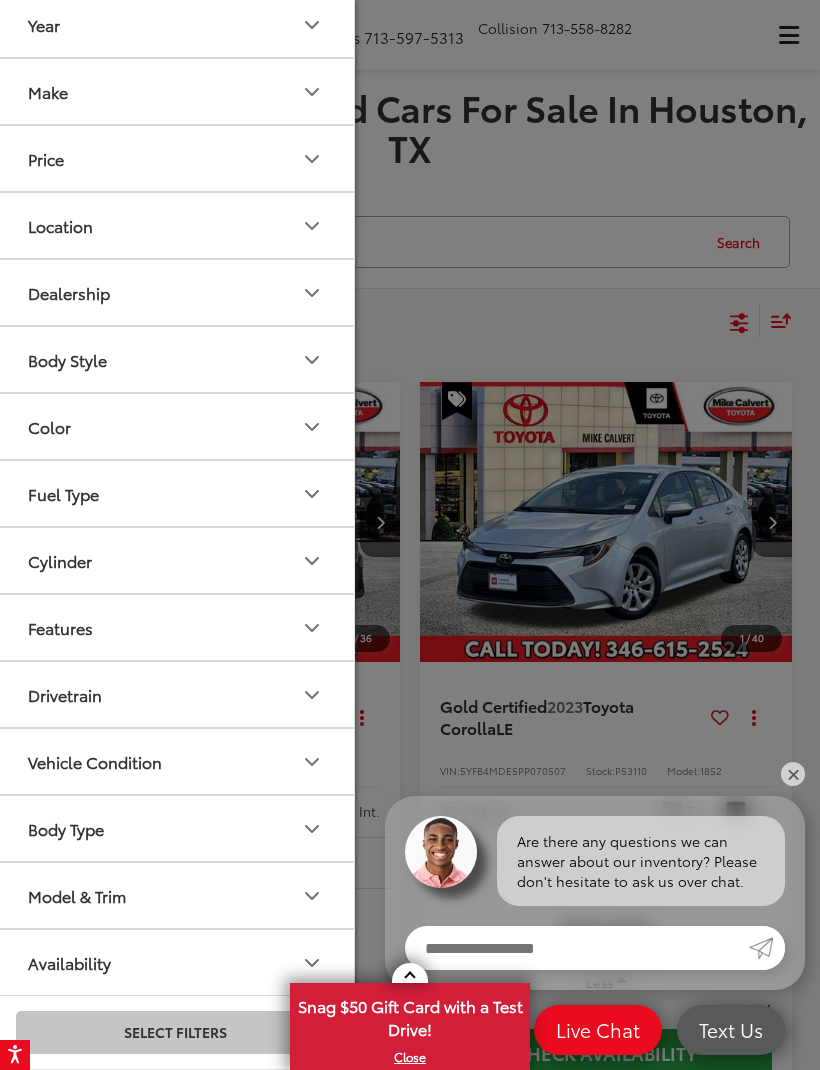 click 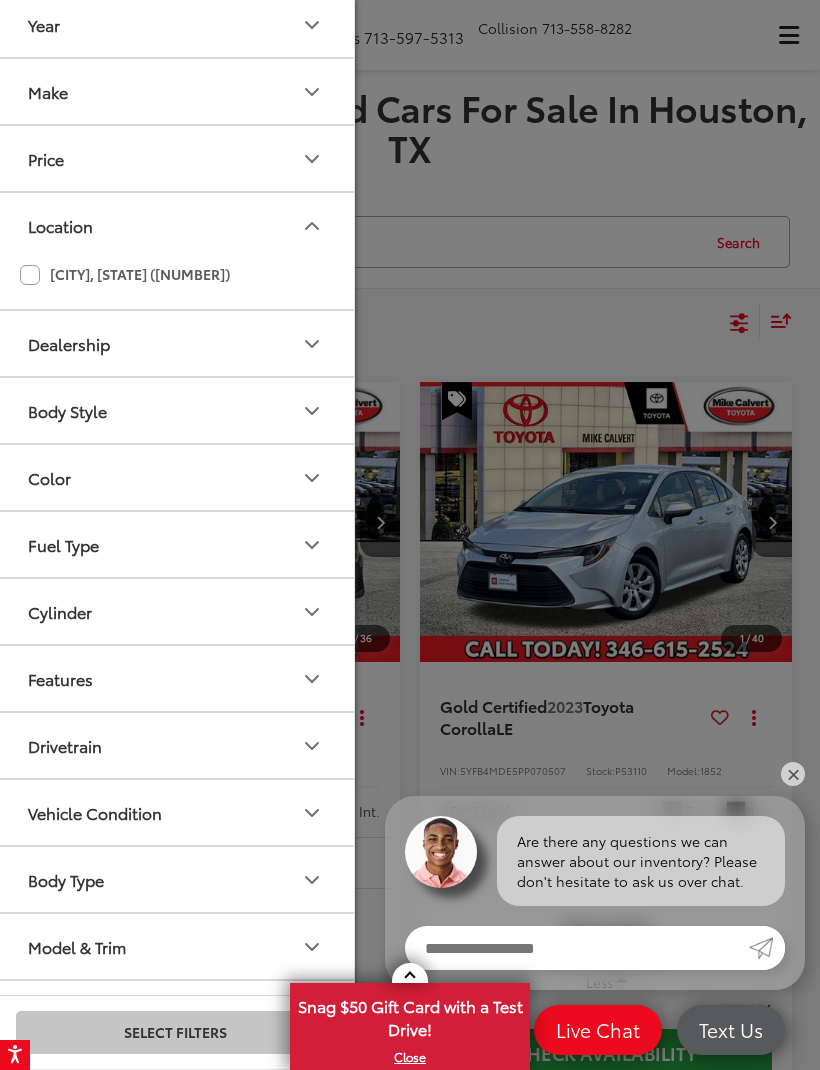 click on "Location" at bounding box center (176, 225) 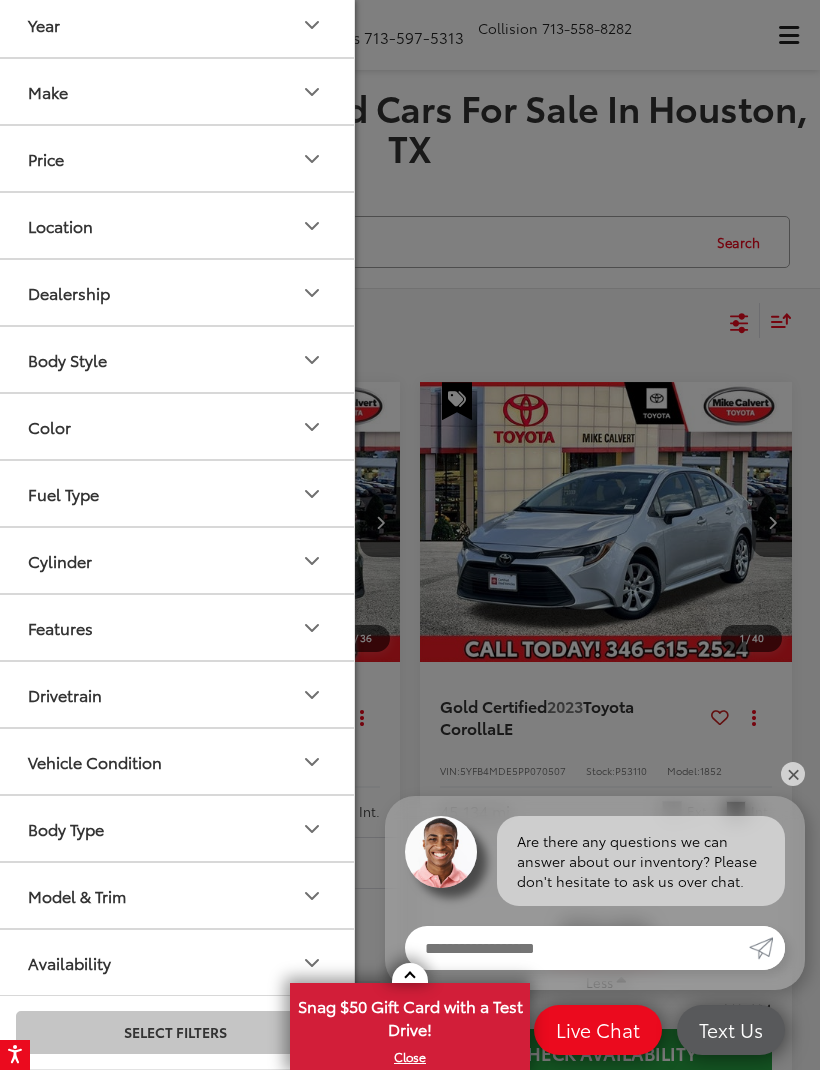 click 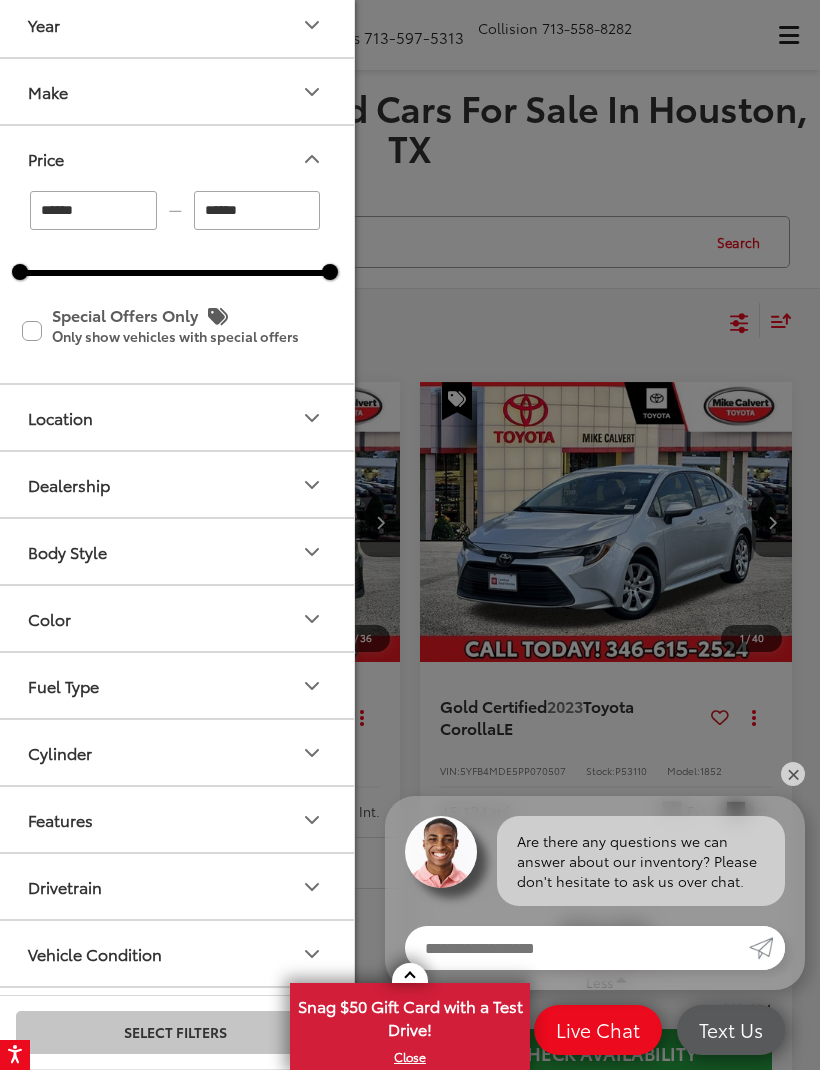 click at bounding box center (312, 159) 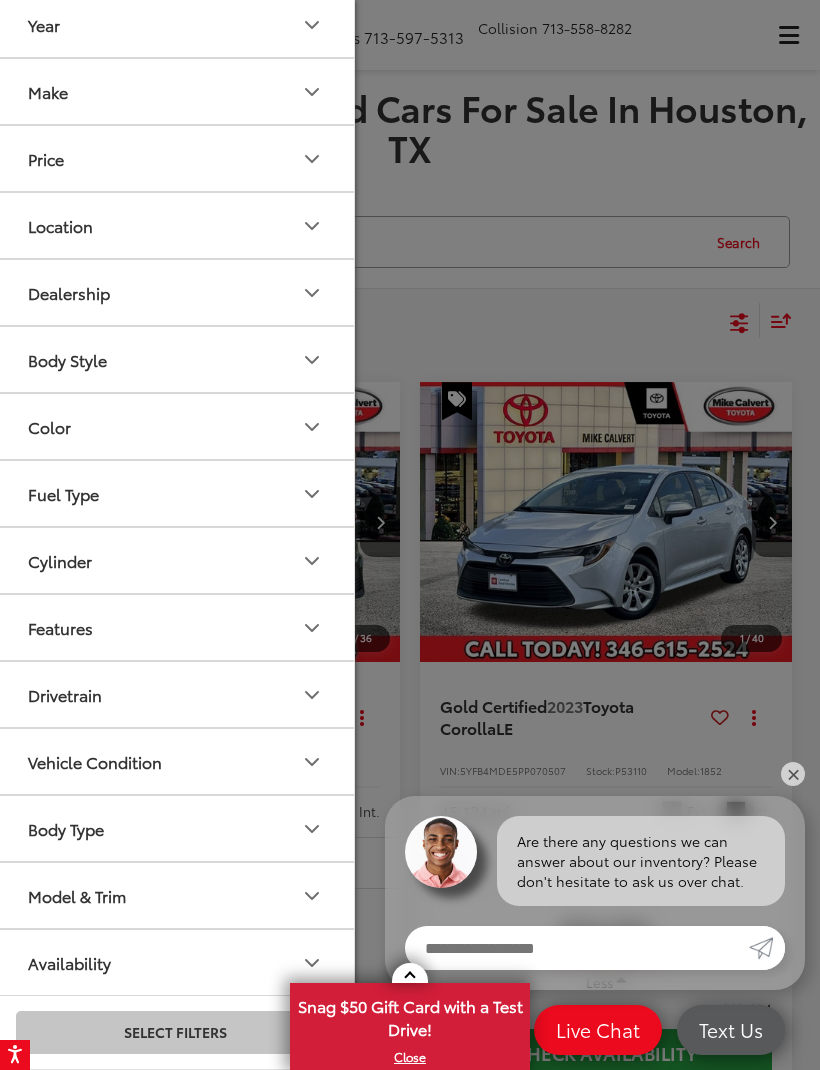 click on "Make" at bounding box center (176, 91) 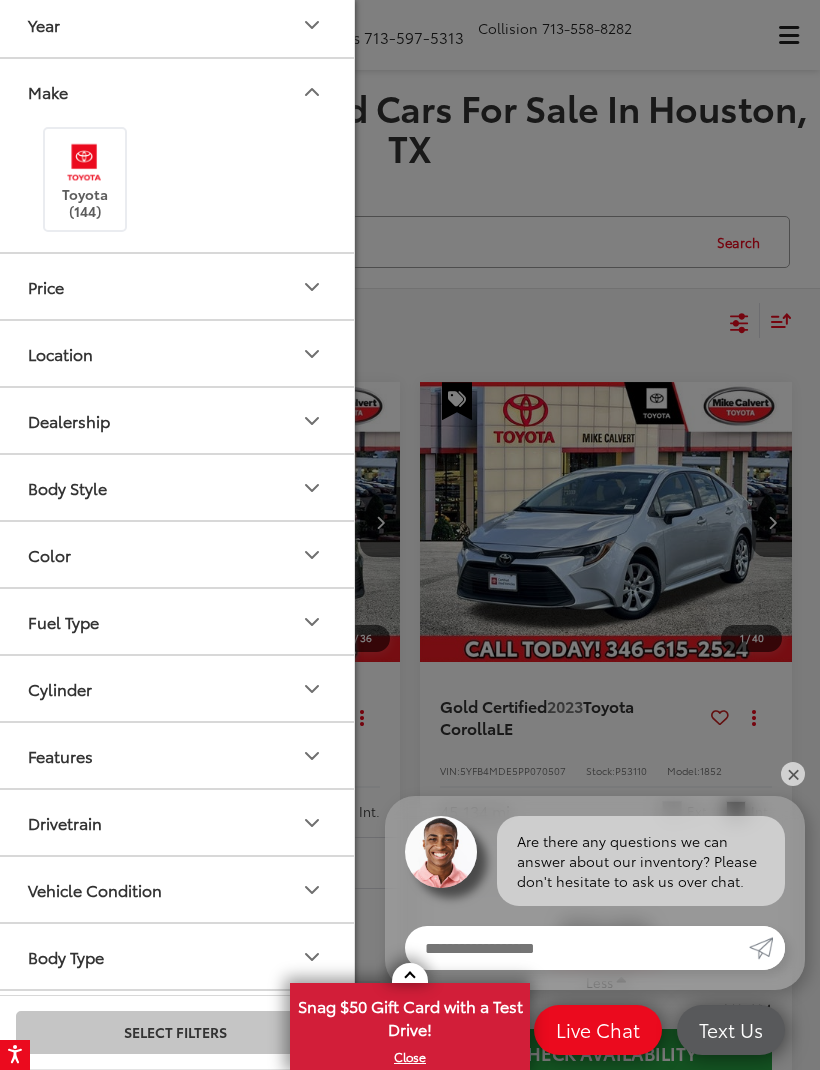 click on "Make" at bounding box center (176, 91) 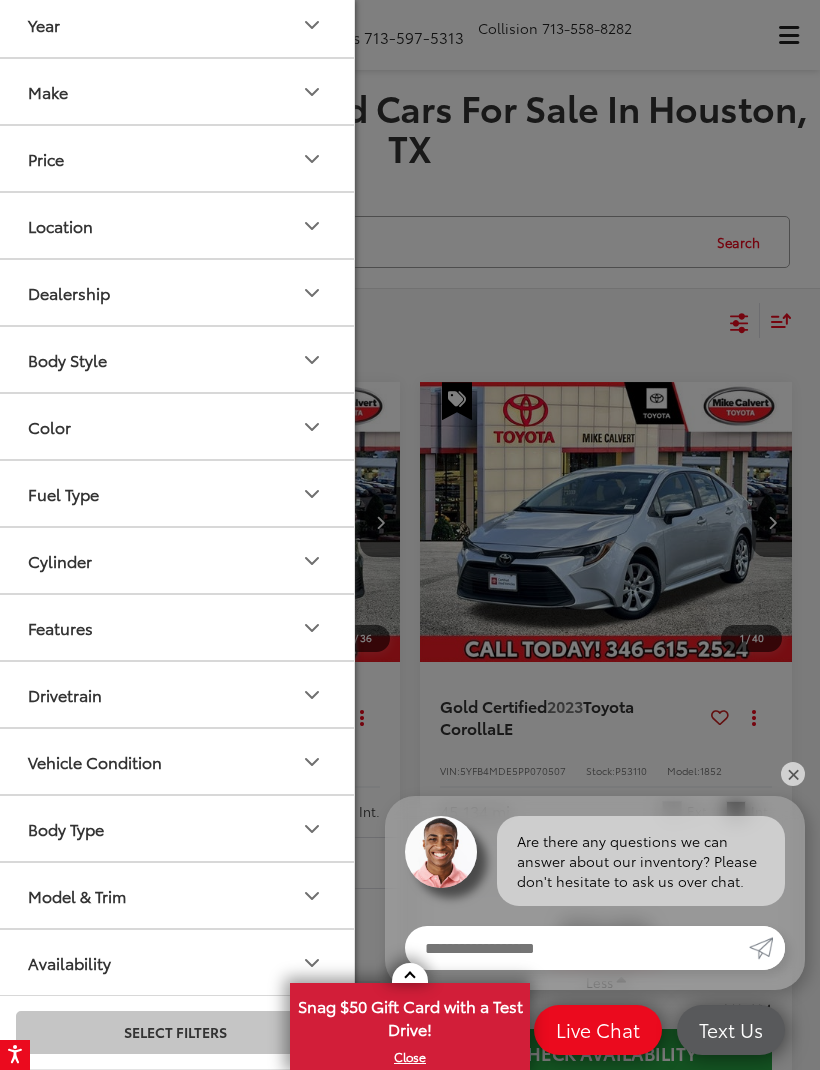 click on "Price" at bounding box center [176, 158] 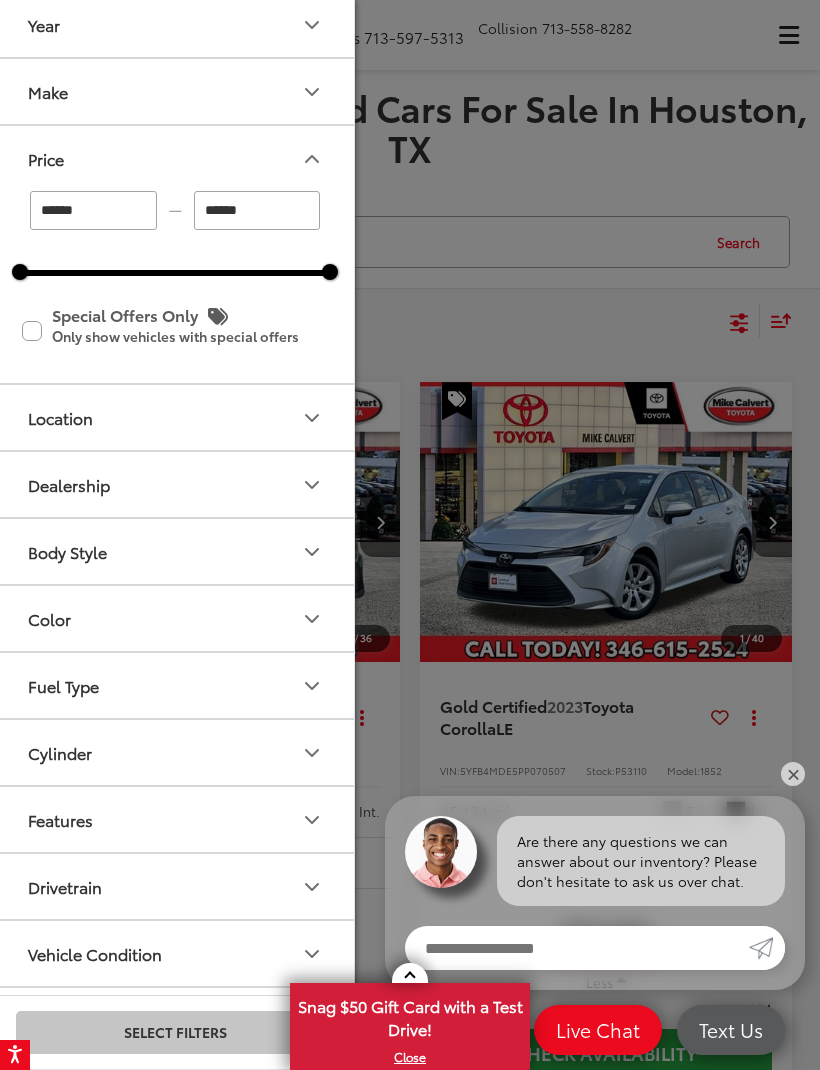 click 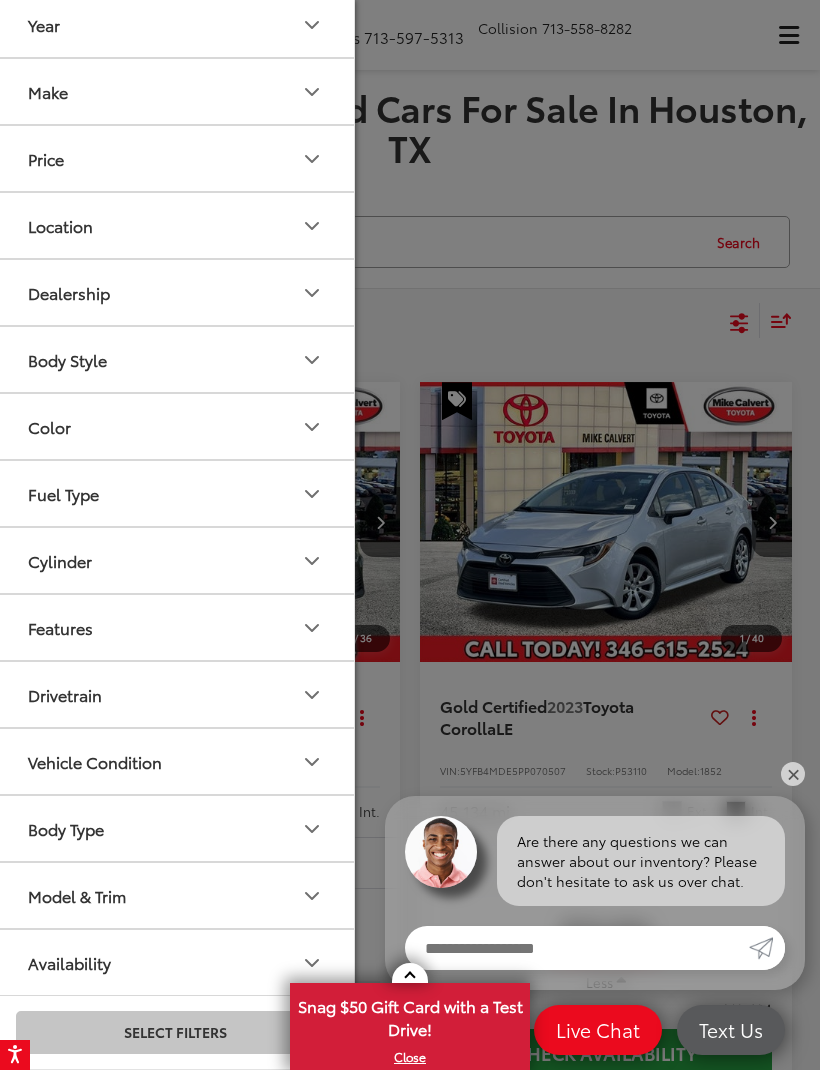 click 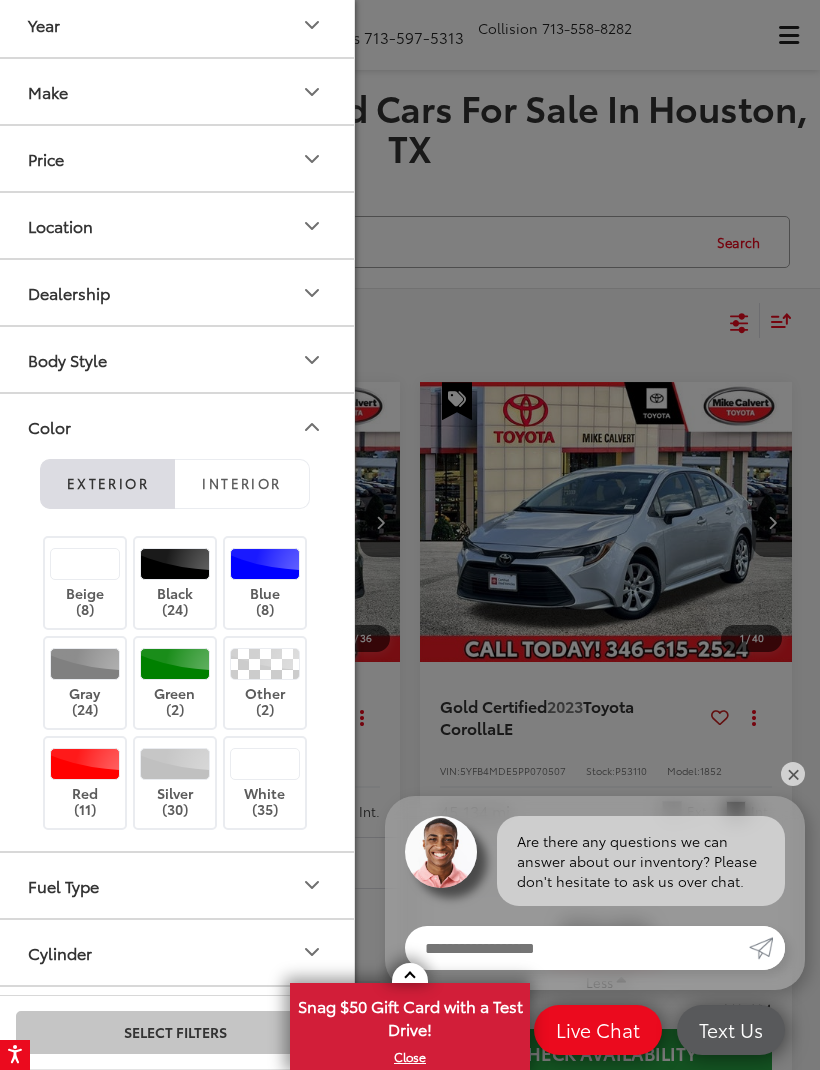 click 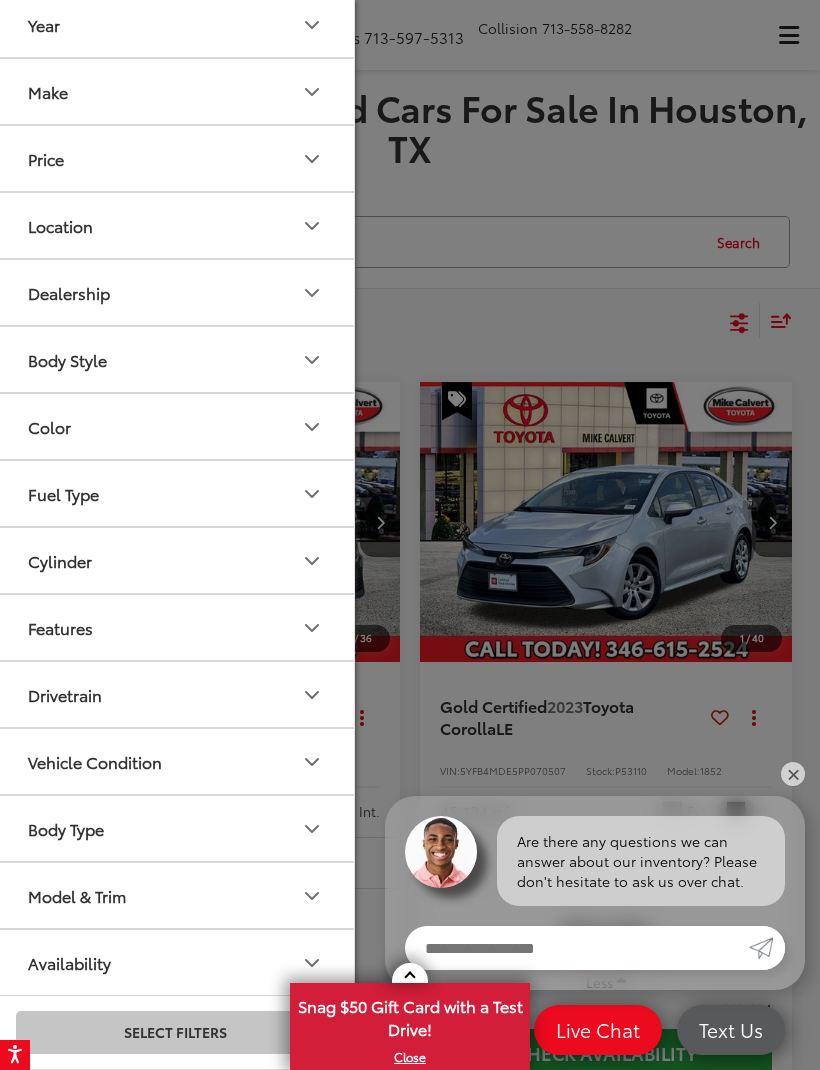 click on "Fuel Type" at bounding box center [176, 493] 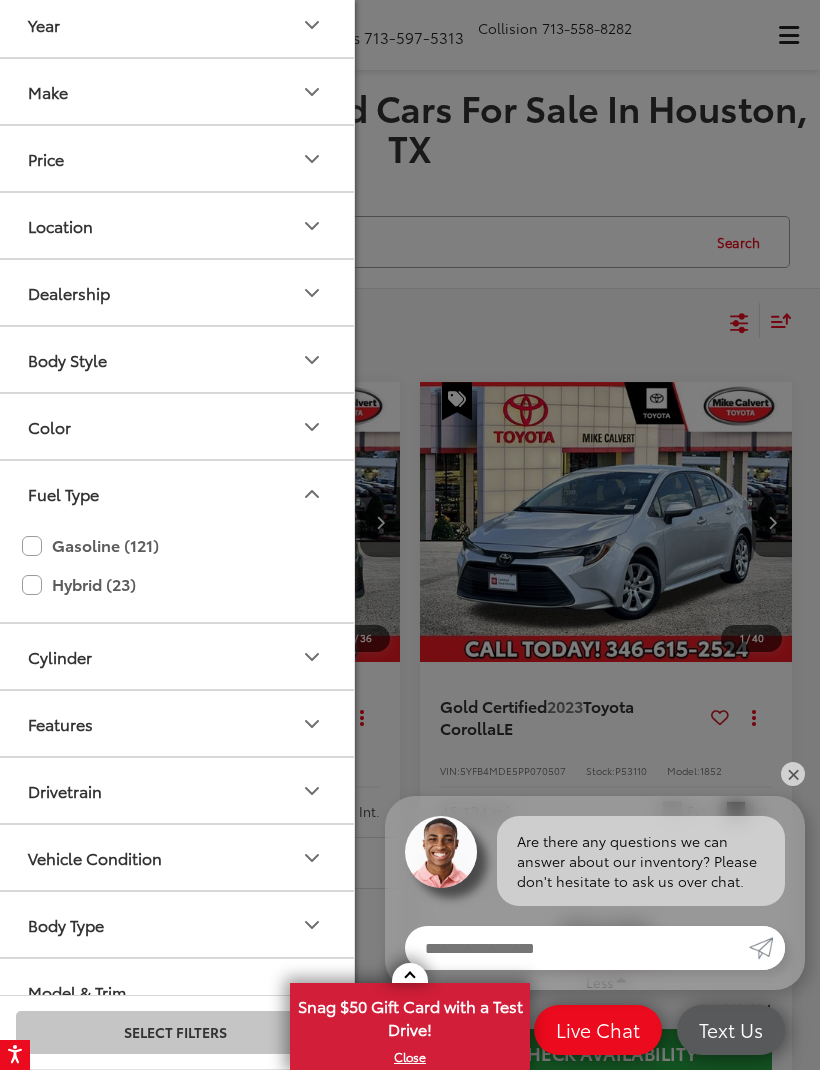 click 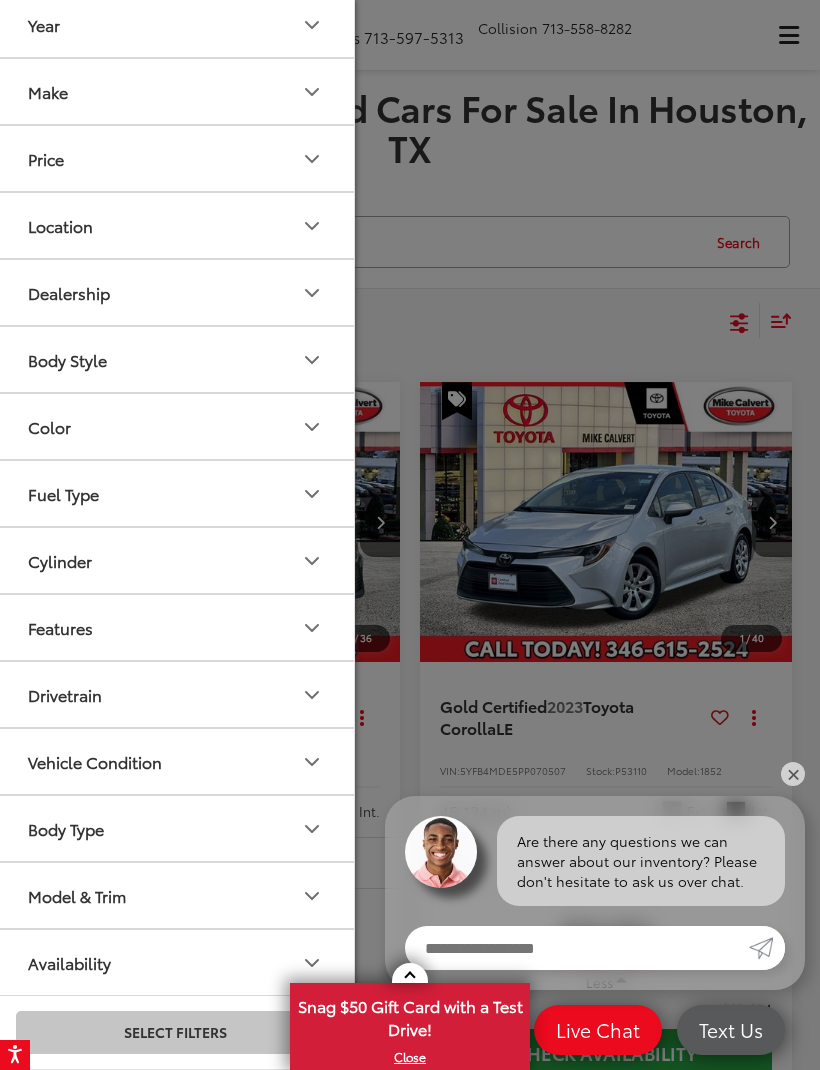 click 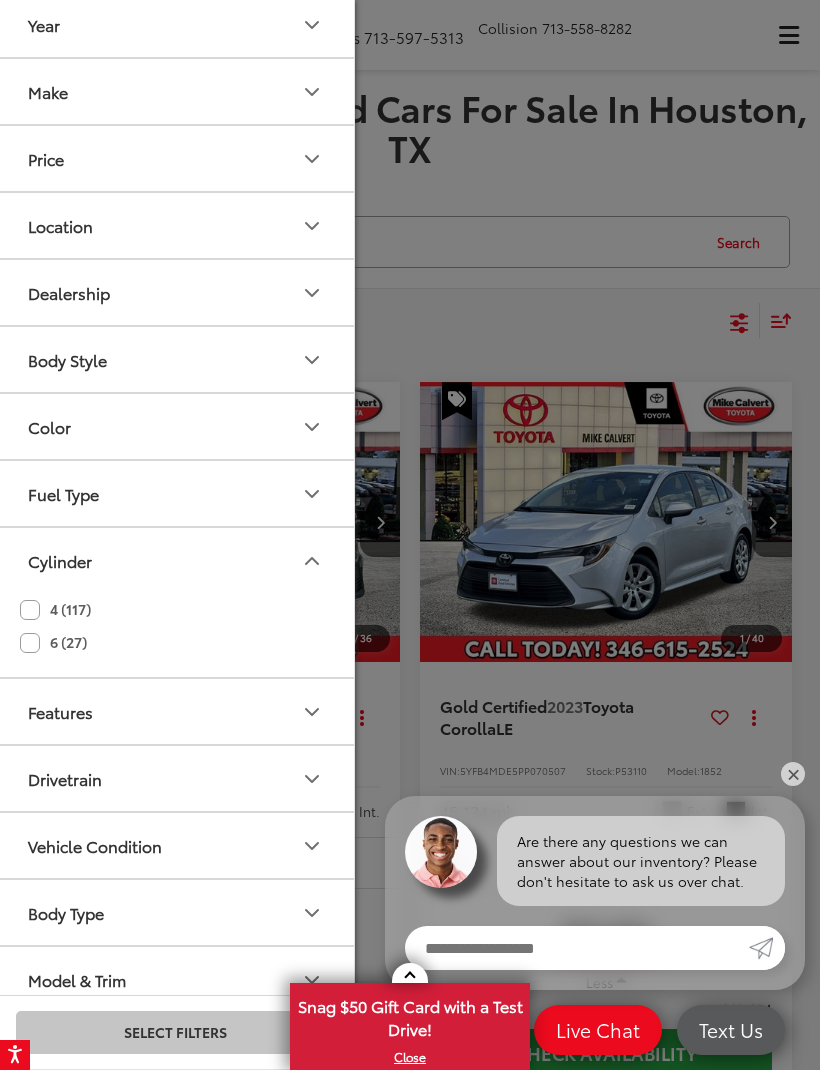 click 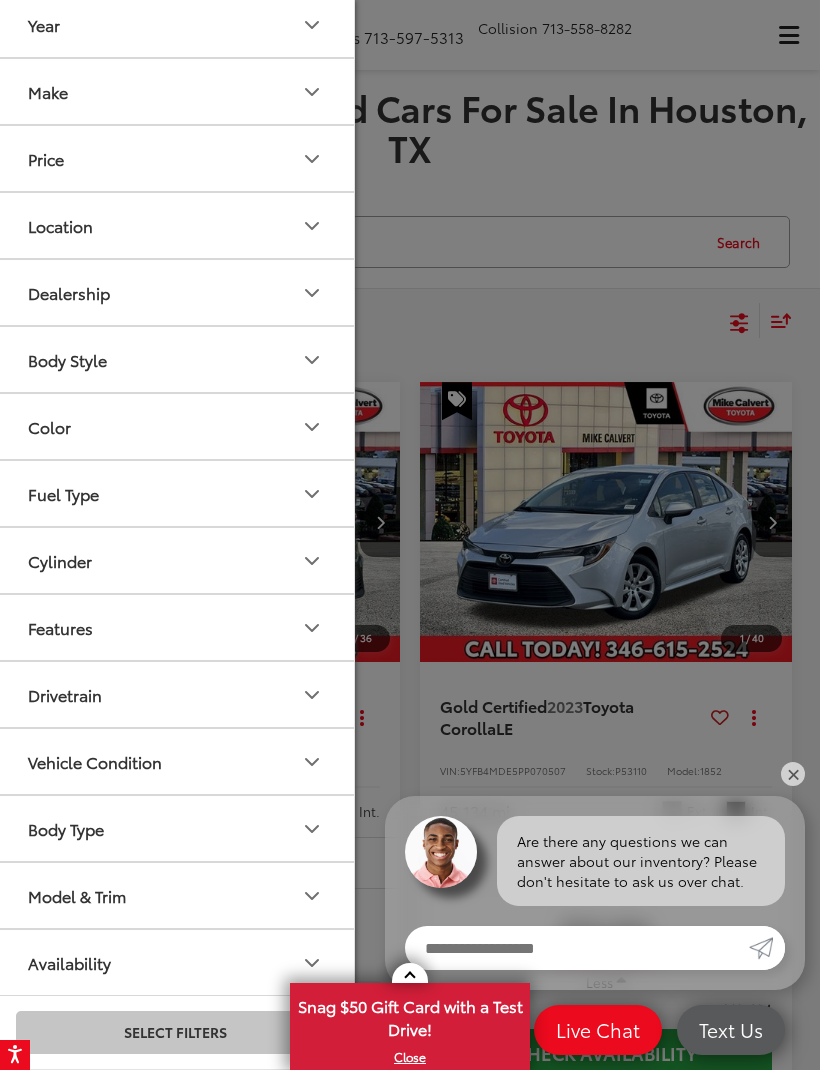 scroll, scrollTop: 47, scrollLeft: 0, axis: vertical 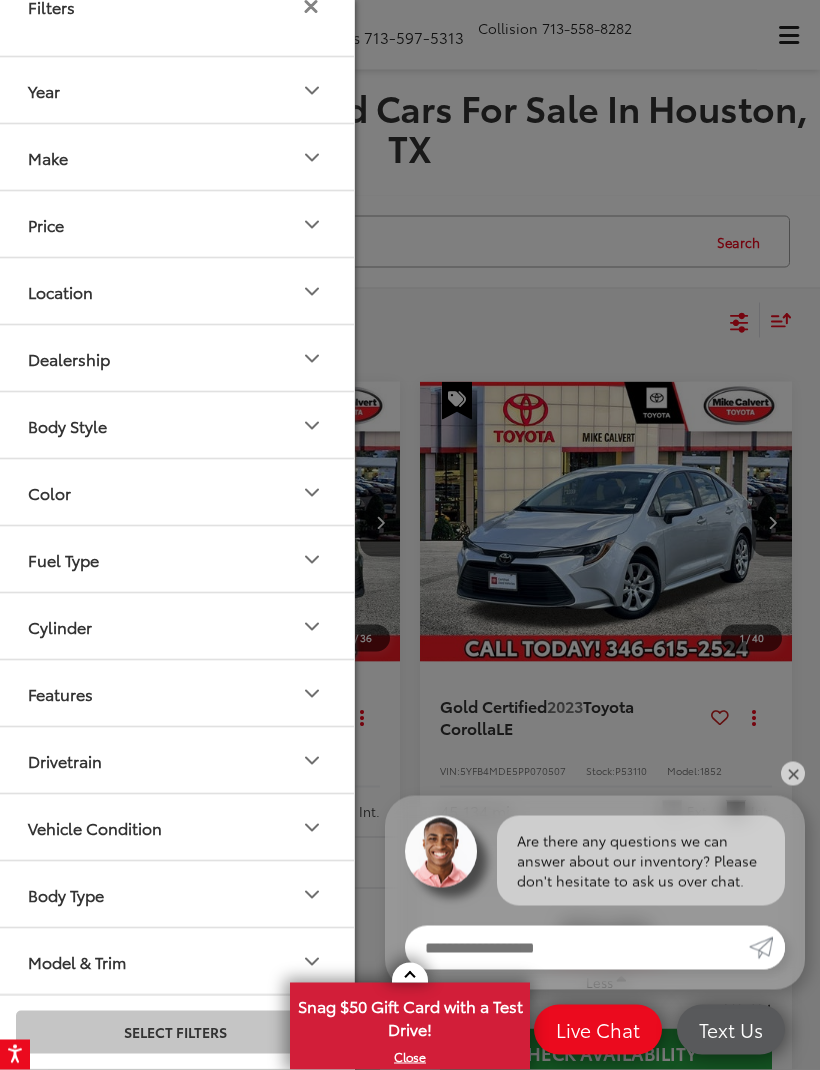click on "Body Type" at bounding box center [176, 894] 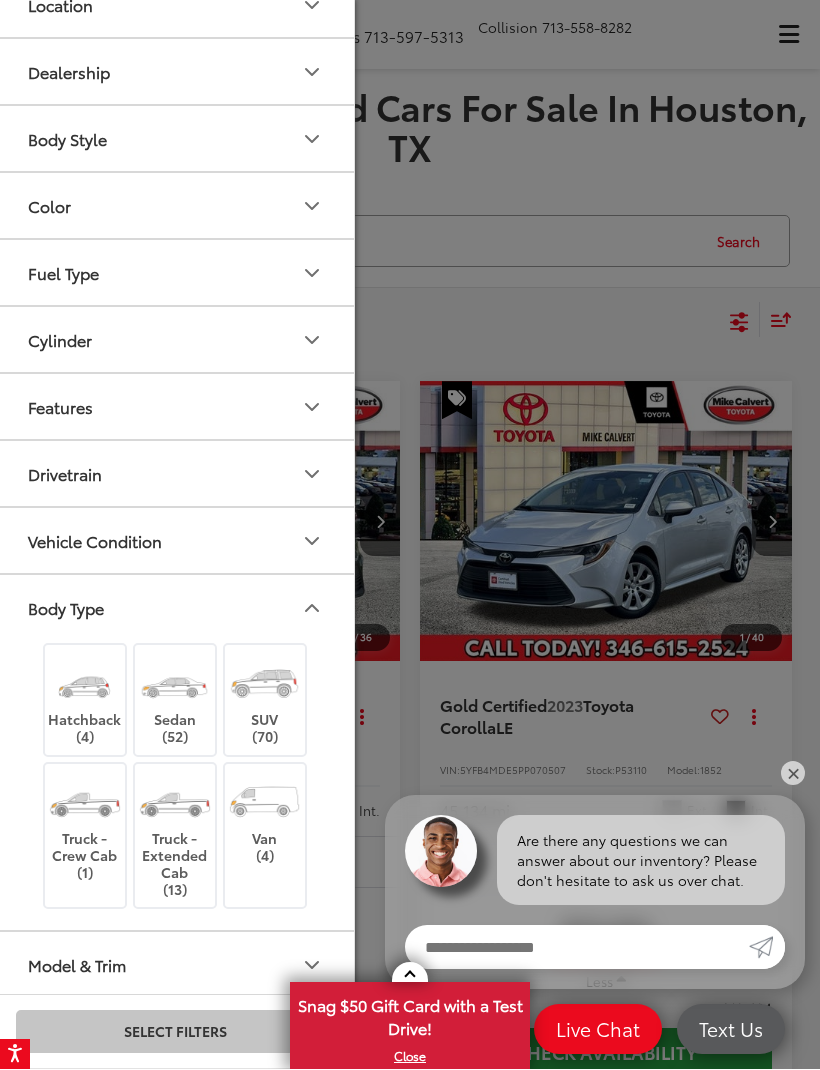 scroll, scrollTop: 312, scrollLeft: 0, axis: vertical 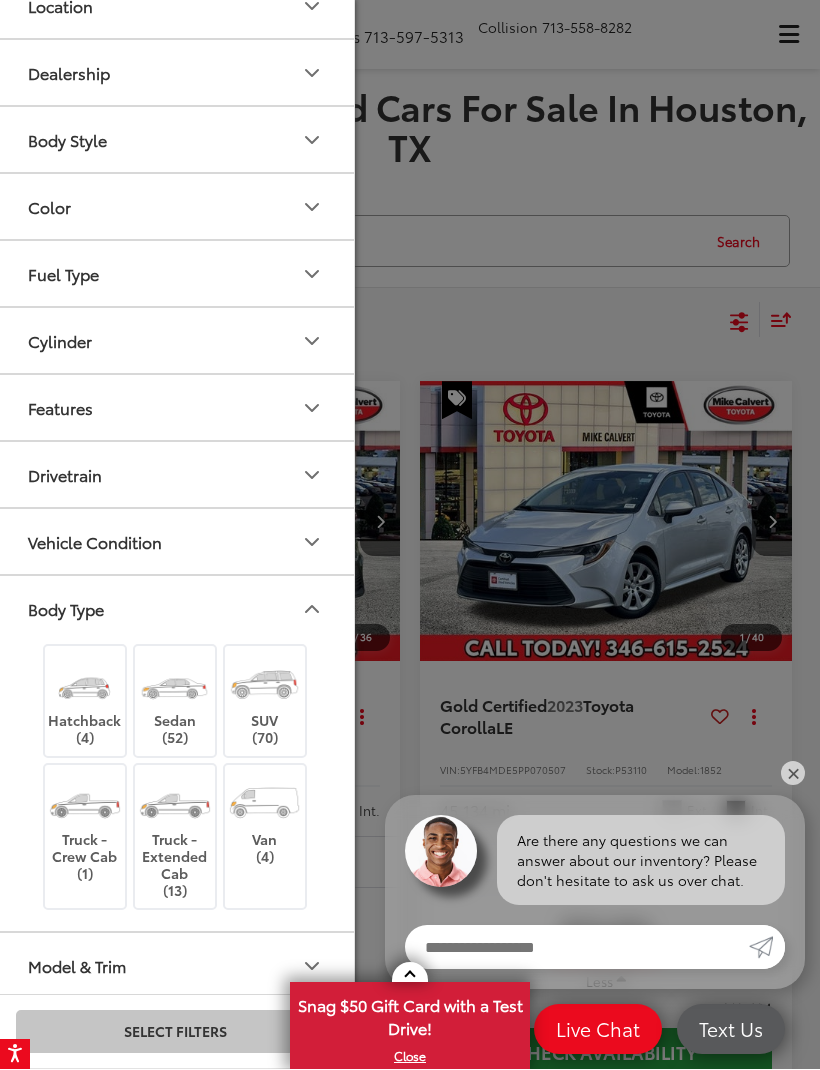 click on "Body Type" at bounding box center [176, 609] 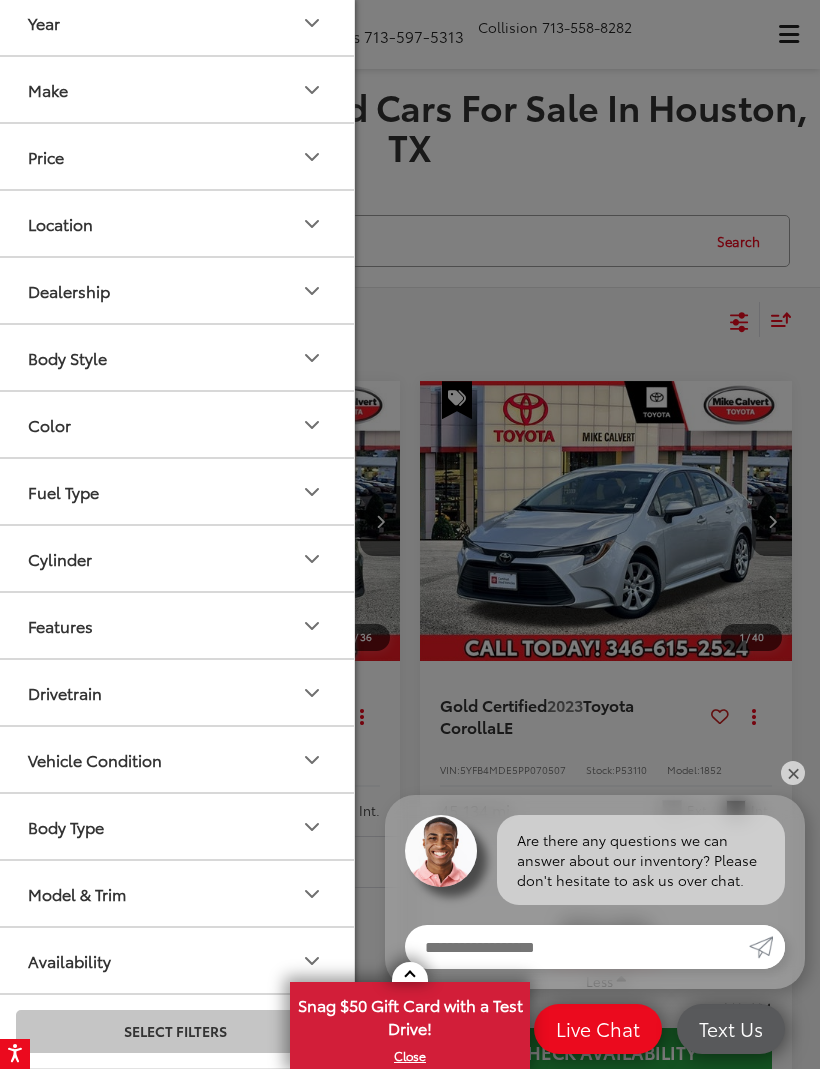 scroll, scrollTop: 27, scrollLeft: 0, axis: vertical 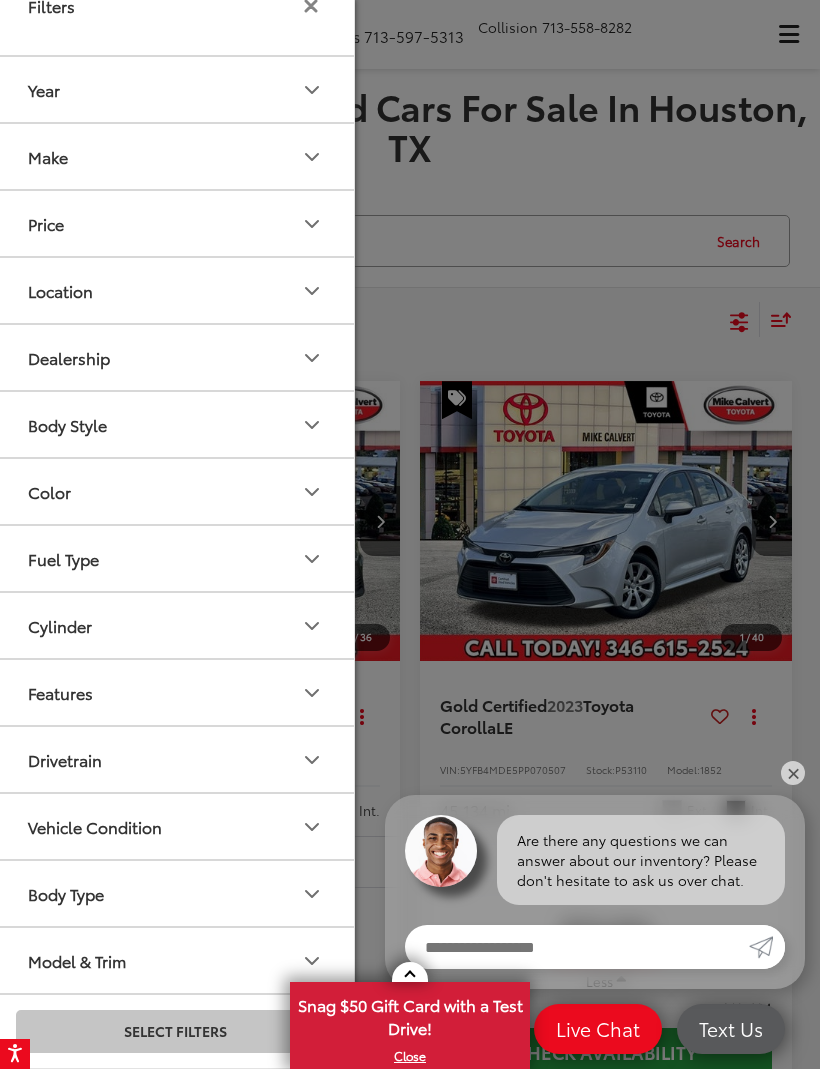 click on "Body Type" at bounding box center [176, 894] 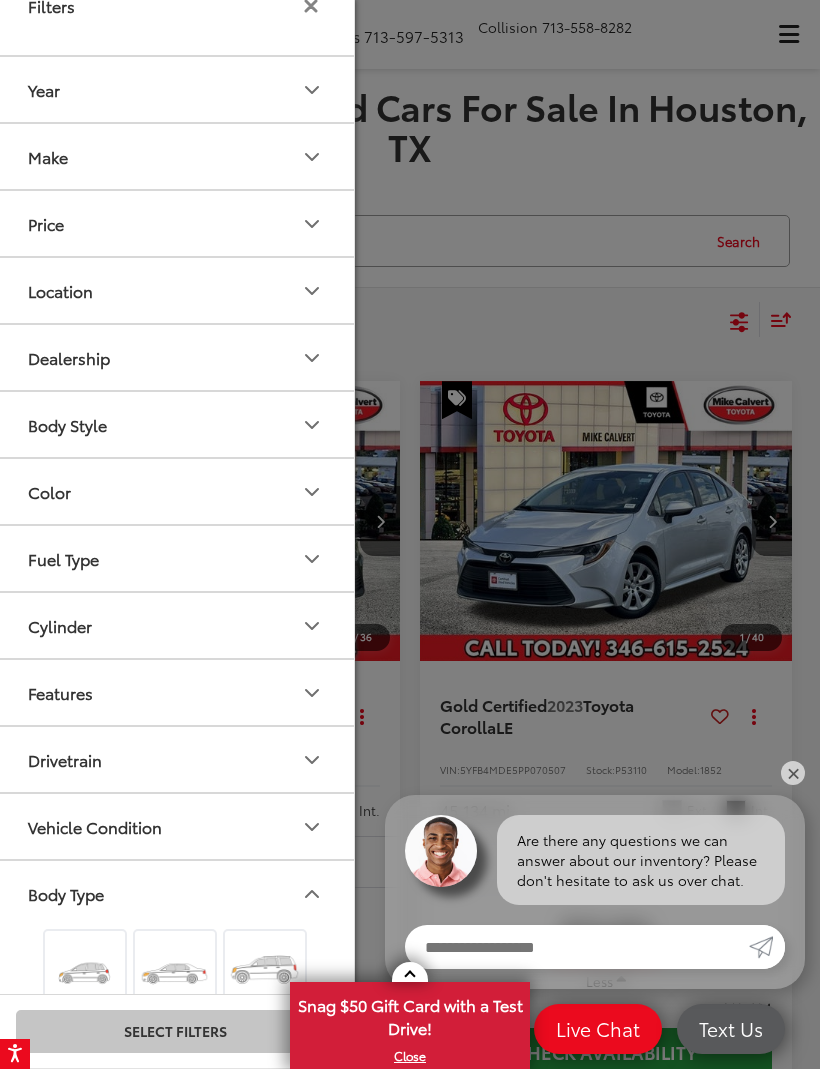 click 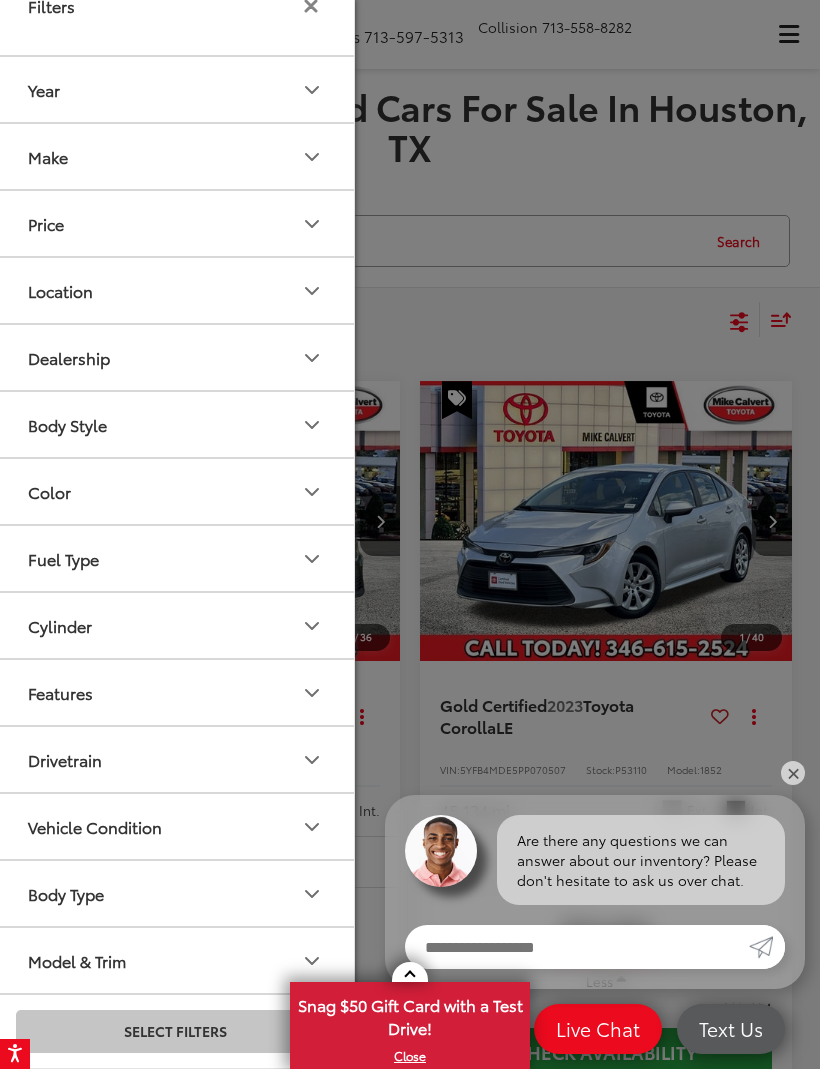 scroll, scrollTop: 0, scrollLeft: 0, axis: both 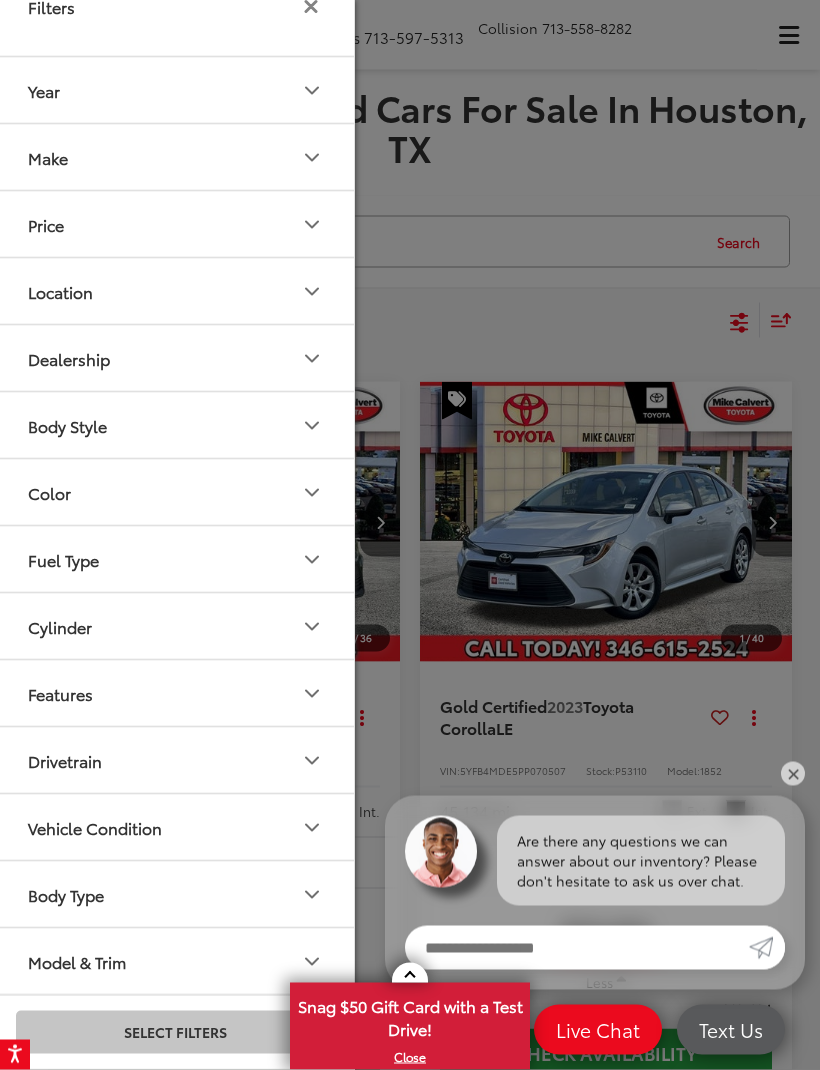 click 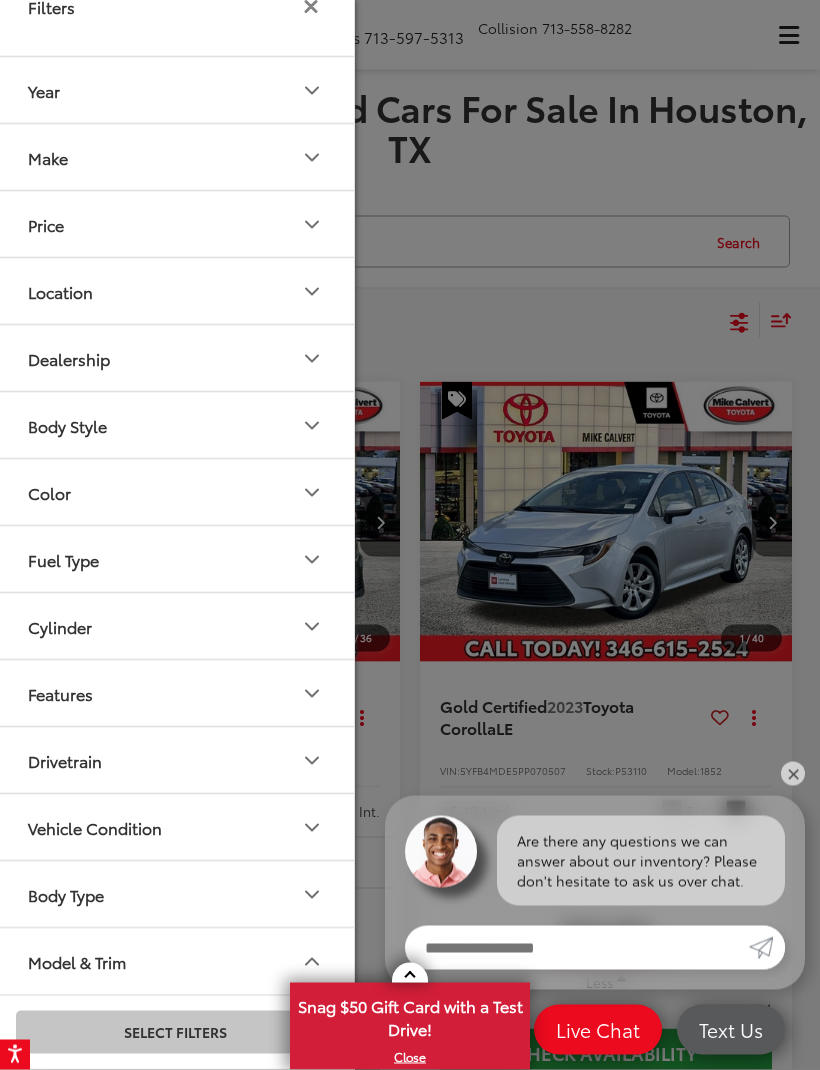 scroll, scrollTop: 0, scrollLeft: 0, axis: both 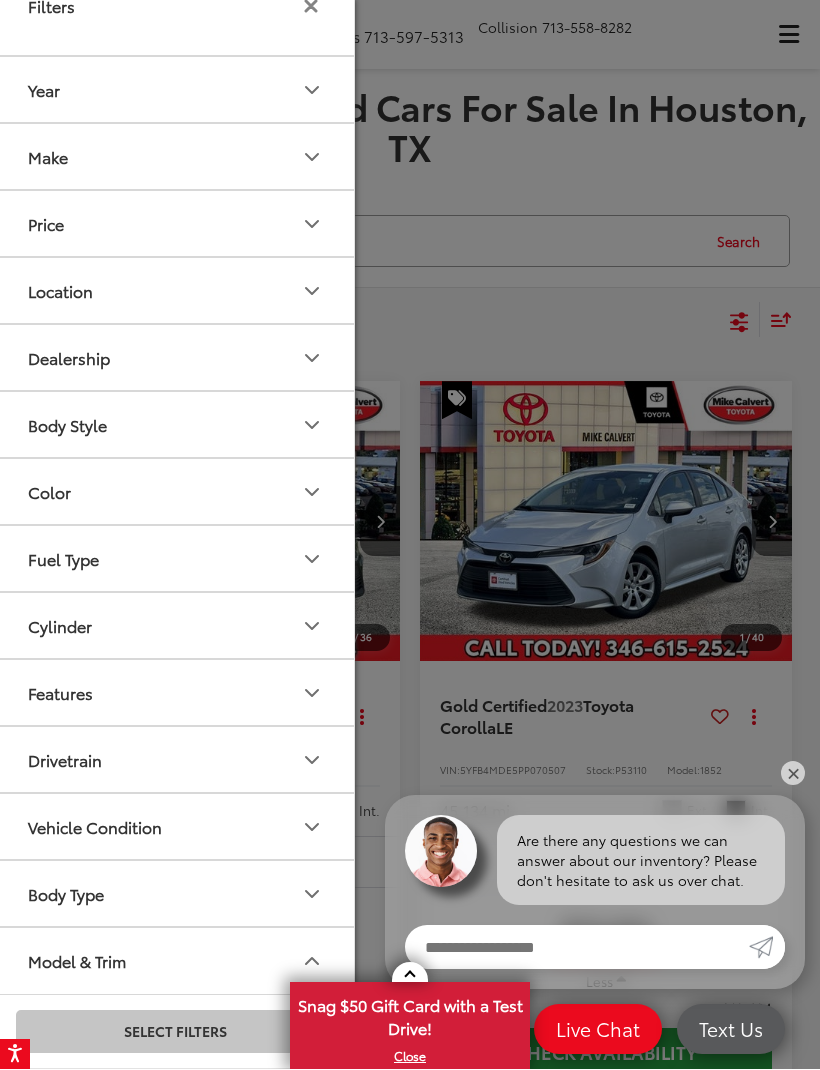 click 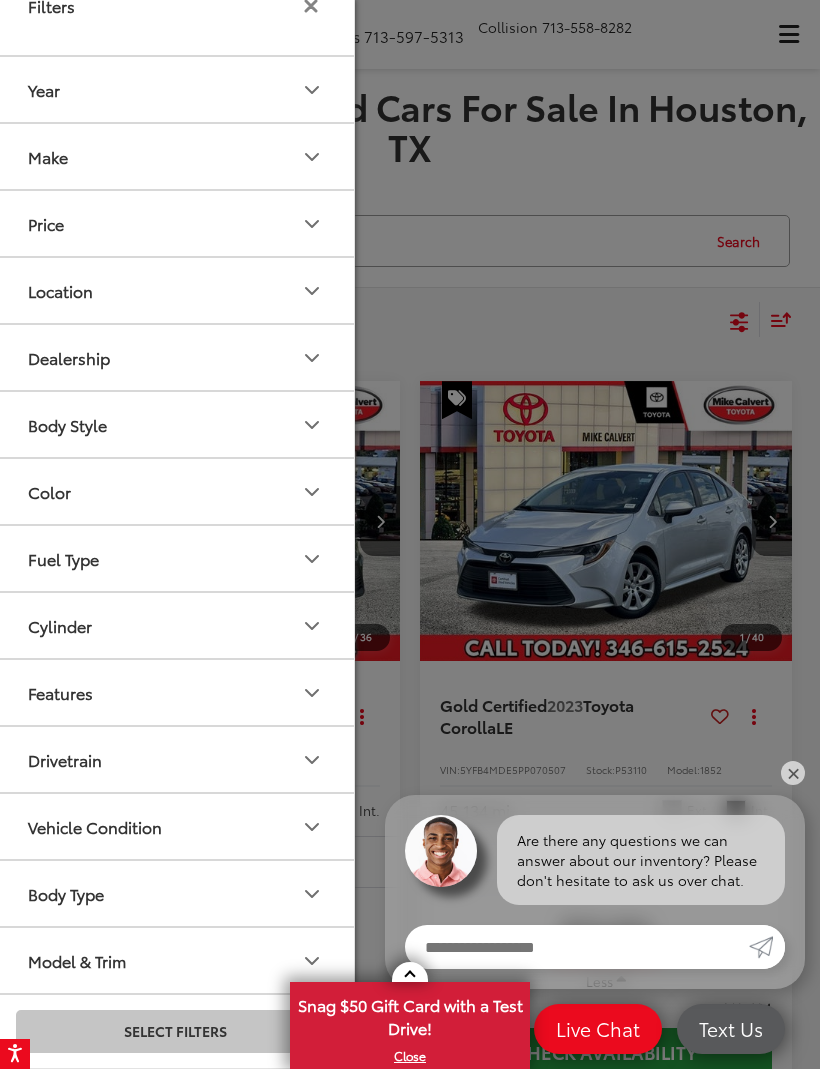 click 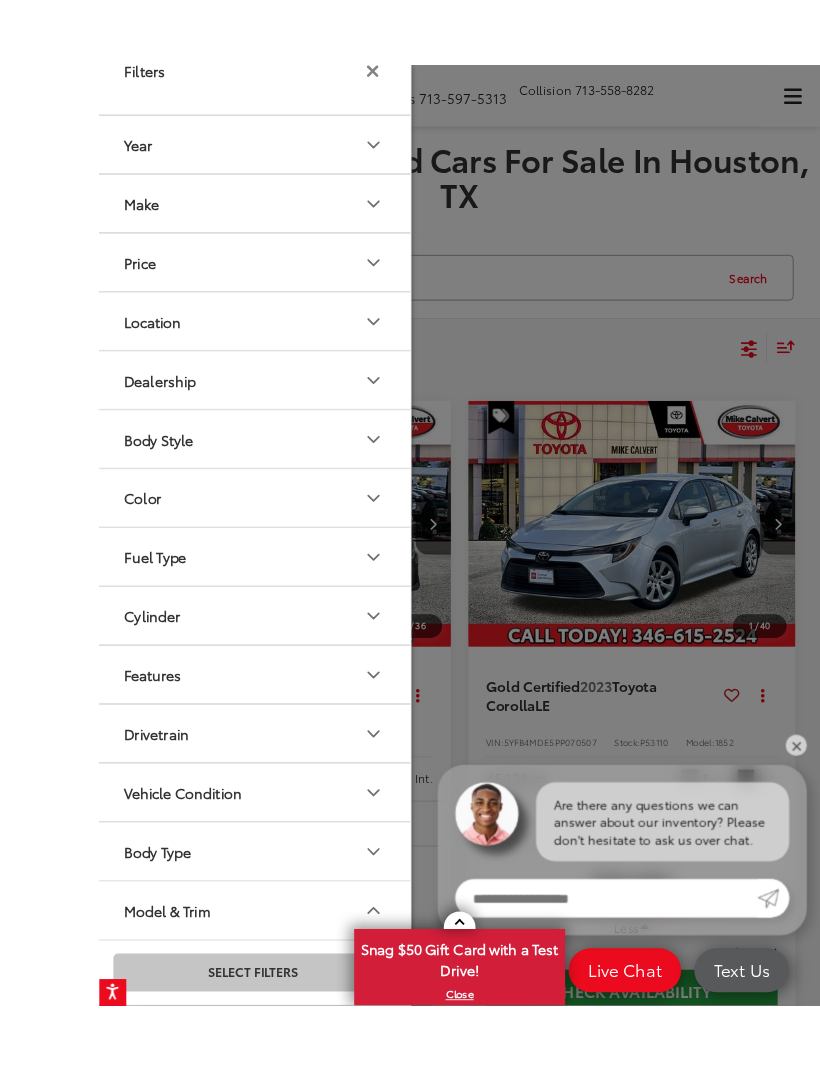 scroll, scrollTop: 66, scrollLeft: 0, axis: vertical 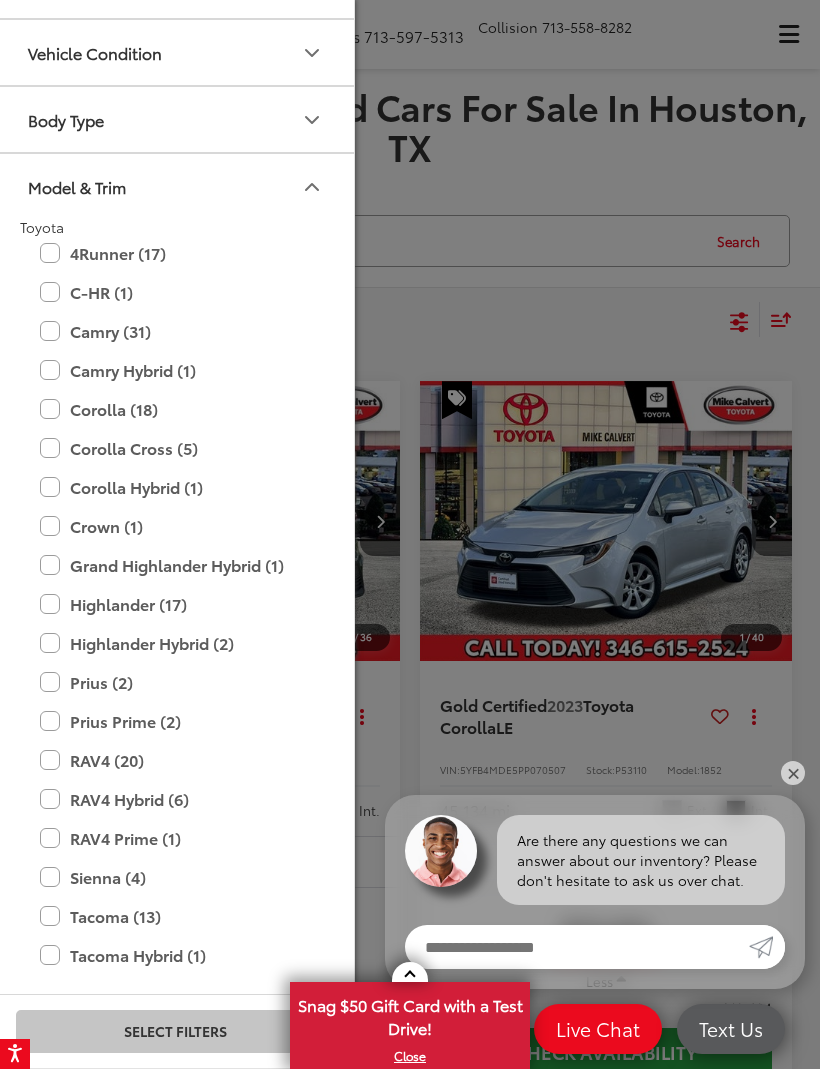 click on "Camry (31)" at bounding box center (175, 332) 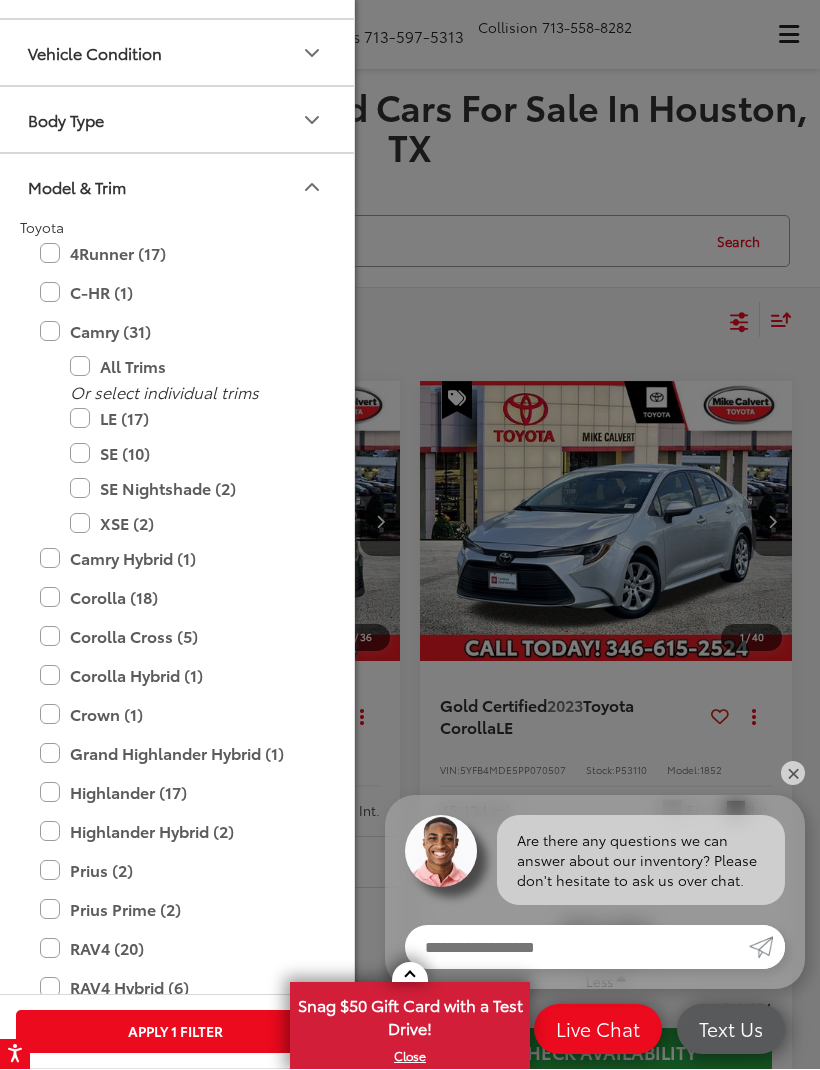 click on "Camry Hybrid (1)" at bounding box center [175, 559] 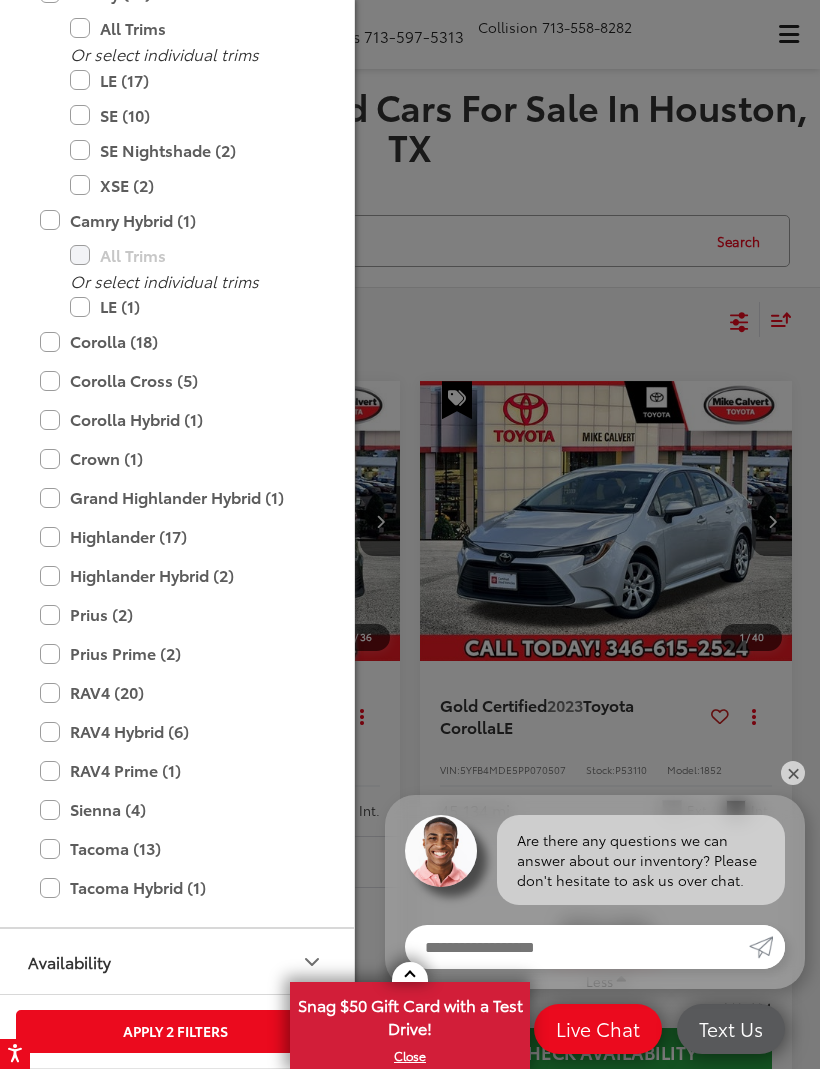 scroll, scrollTop: 1137, scrollLeft: 0, axis: vertical 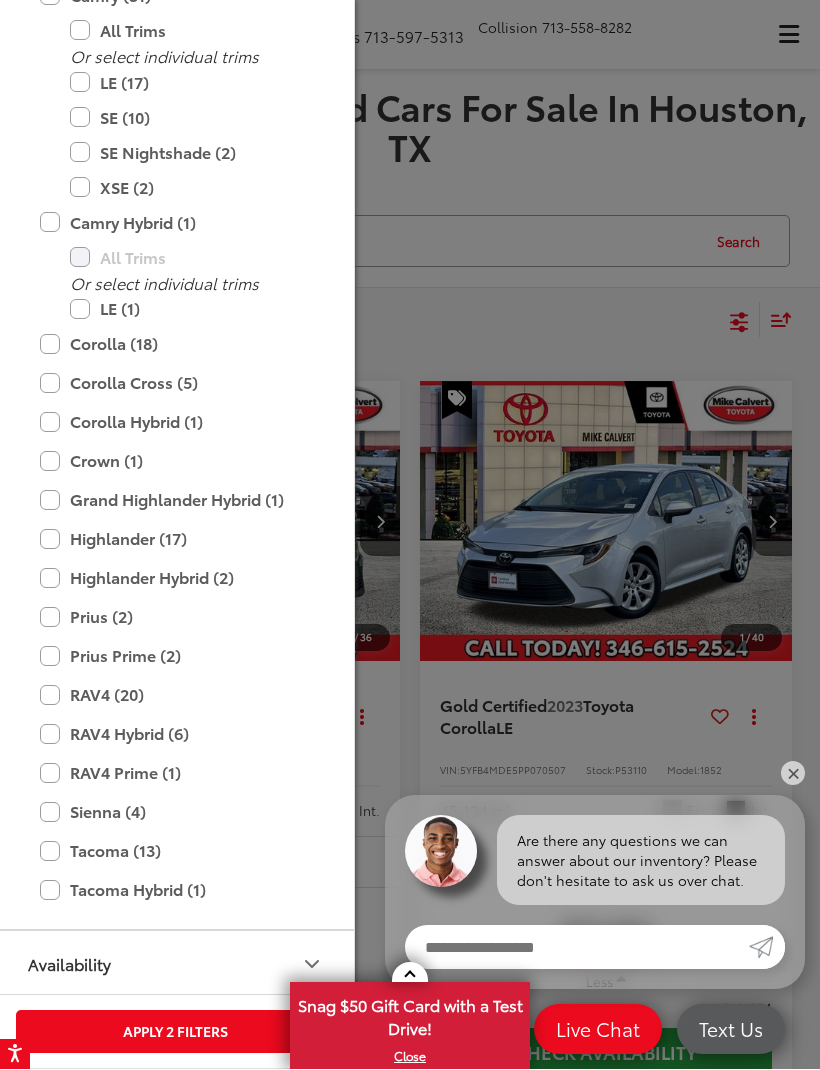 click on "Apply 2 Filters" at bounding box center (175, 1032) 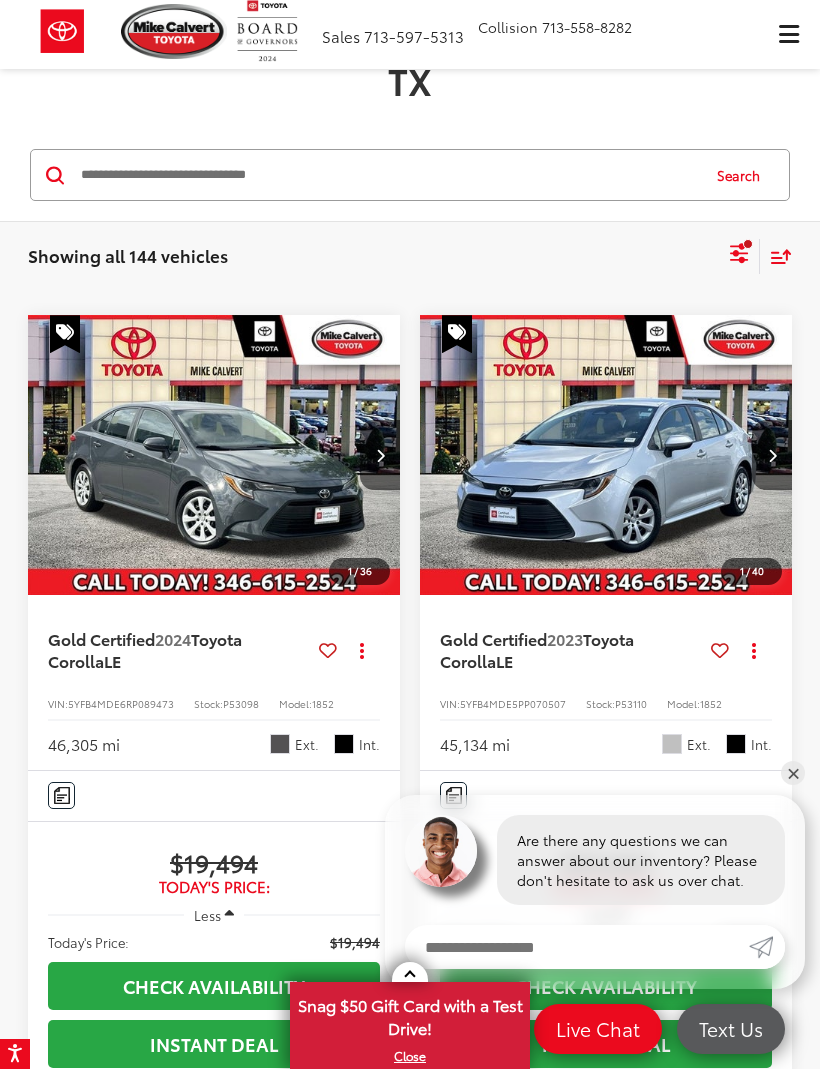 scroll, scrollTop: 67, scrollLeft: 0, axis: vertical 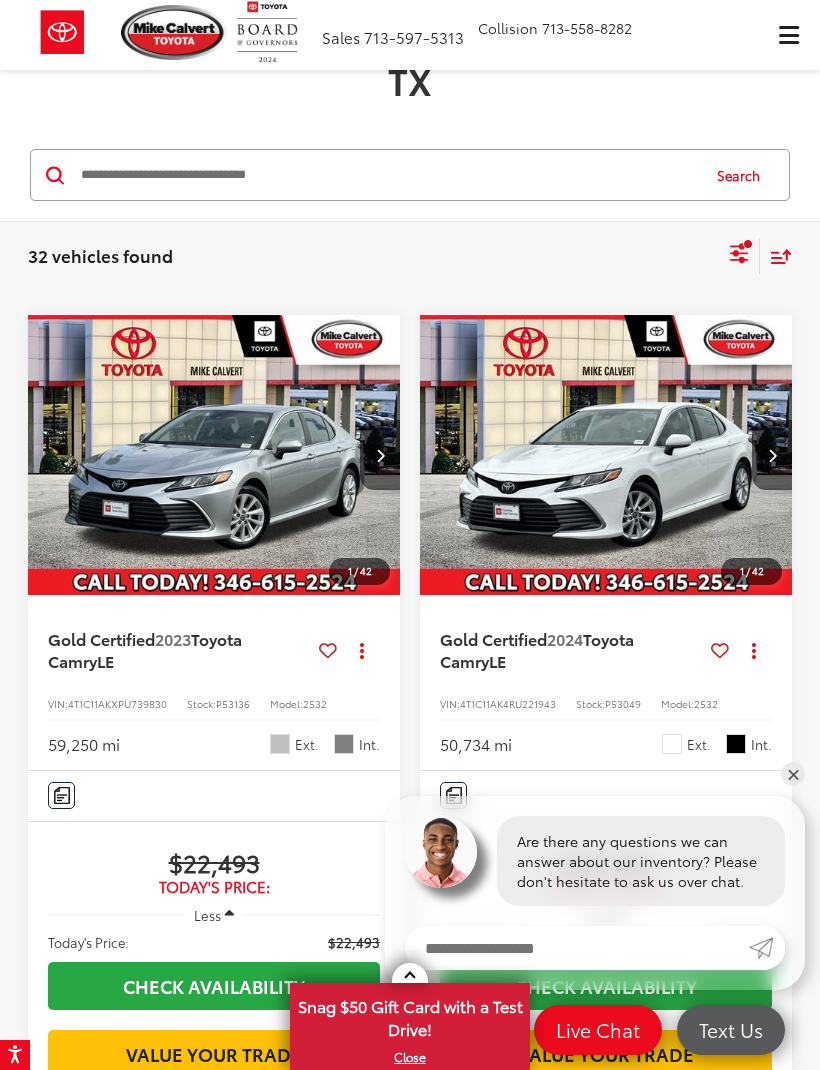 click on "Sort" at bounding box center [776, 256] 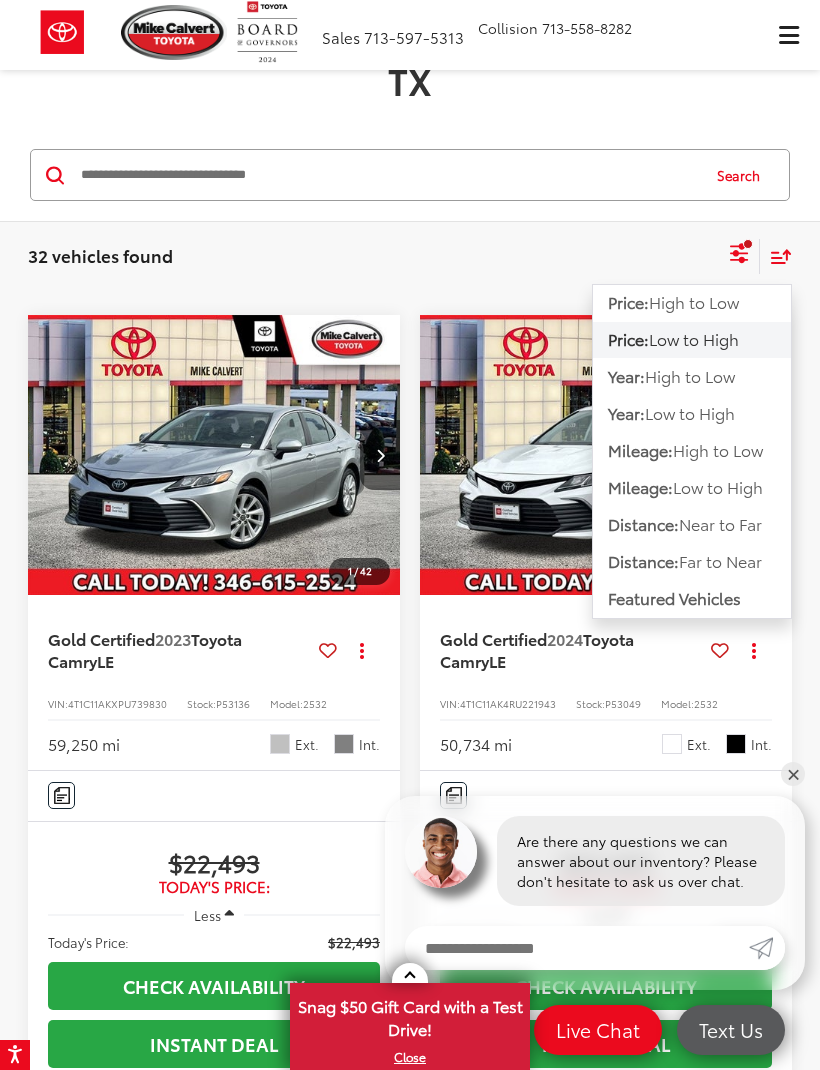 click on "Low to High" at bounding box center [718, 486] 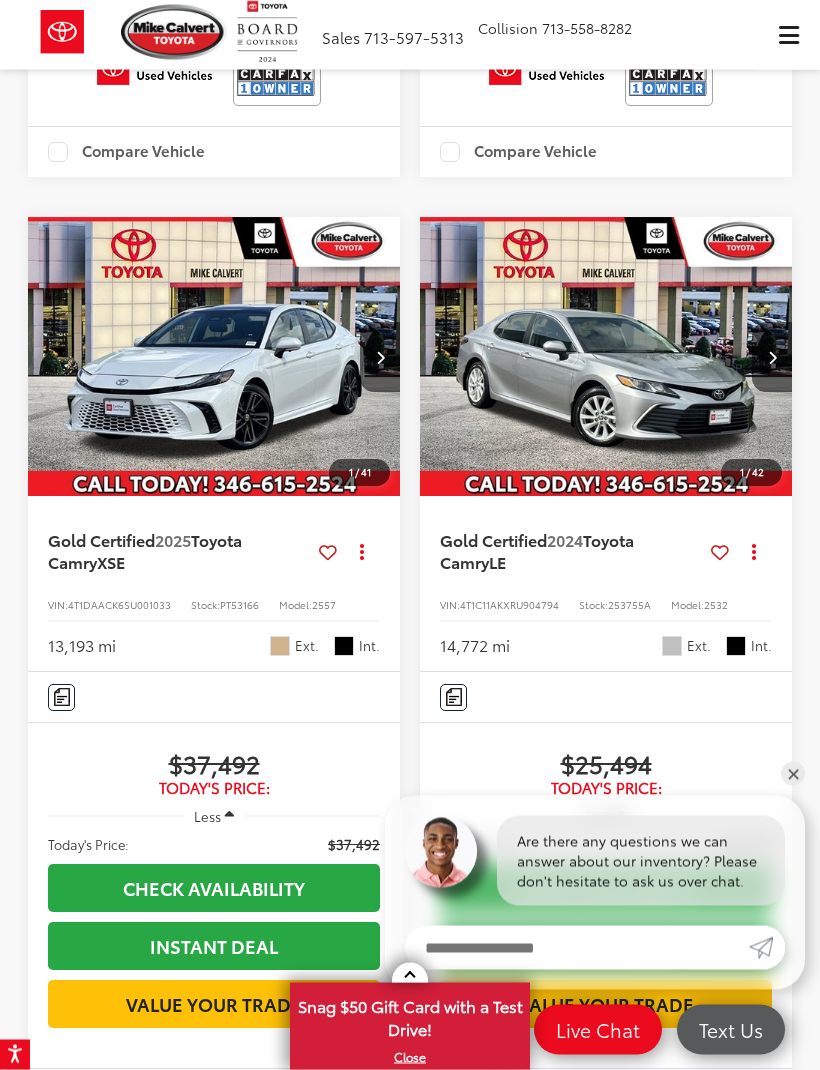 scroll, scrollTop: 1038, scrollLeft: 0, axis: vertical 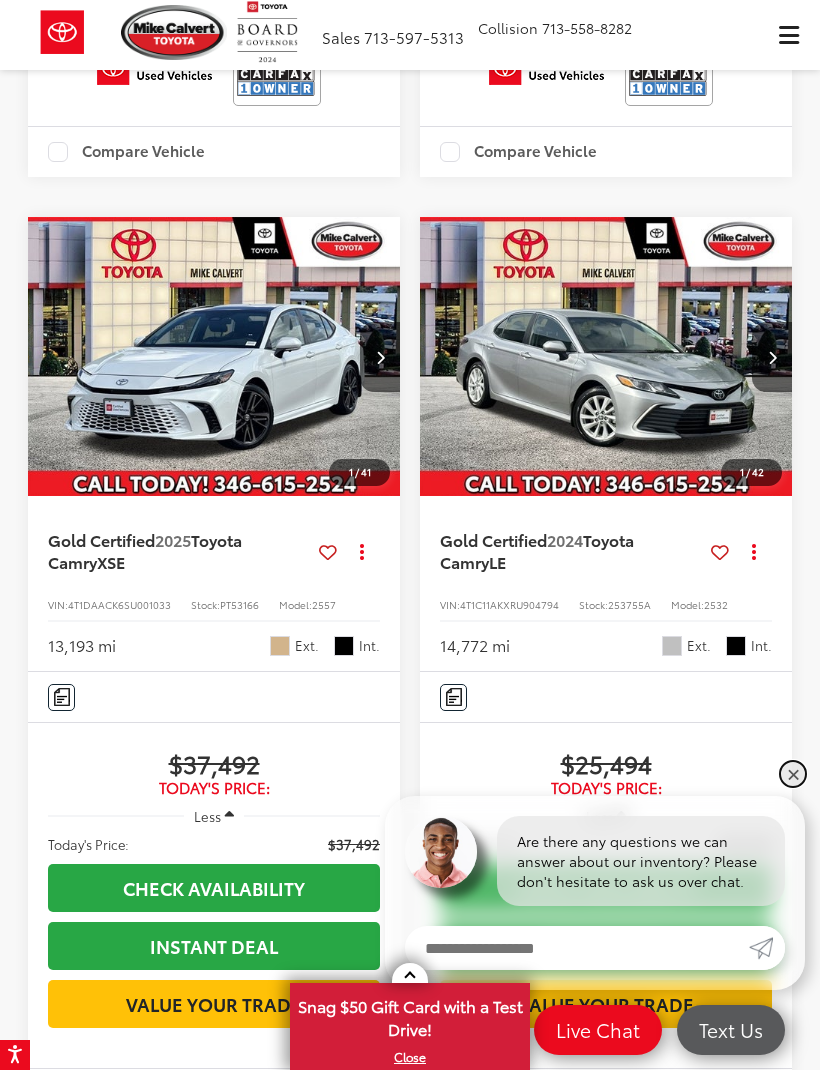 click on "✕" at bounding box center [793, 774] 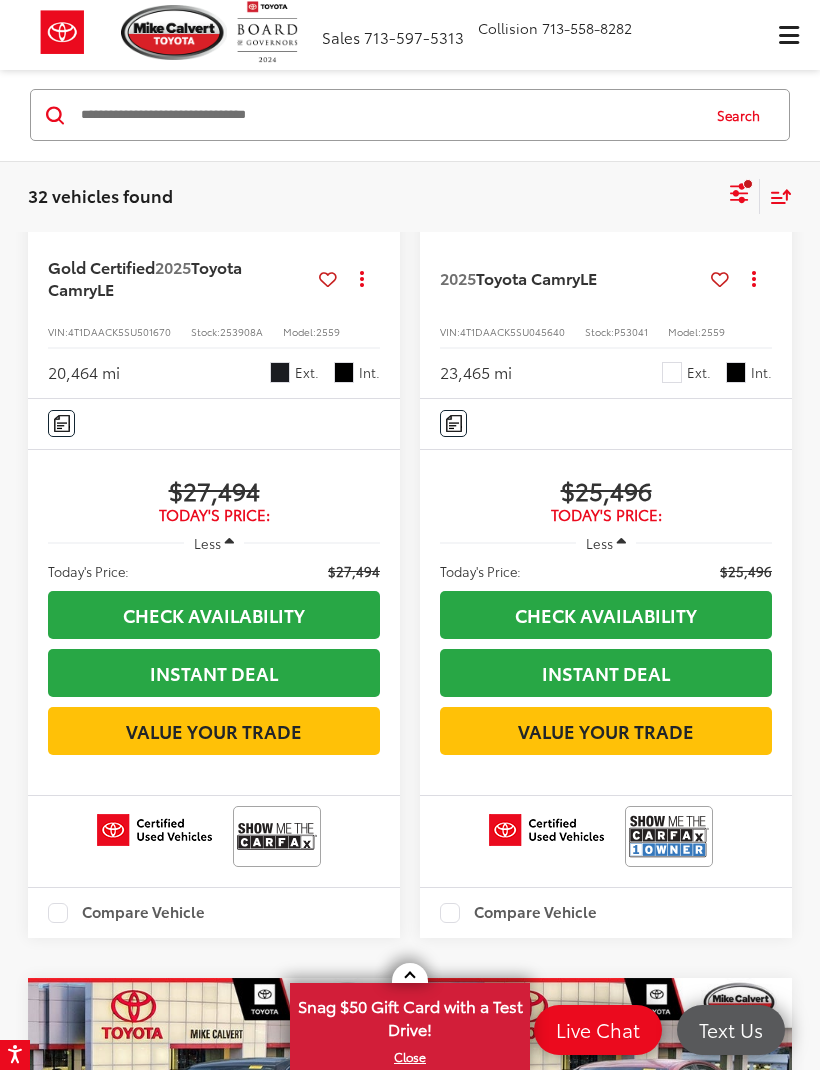 scroll, scrollTop: 3541, scrollLeft: 0, axis: vertical 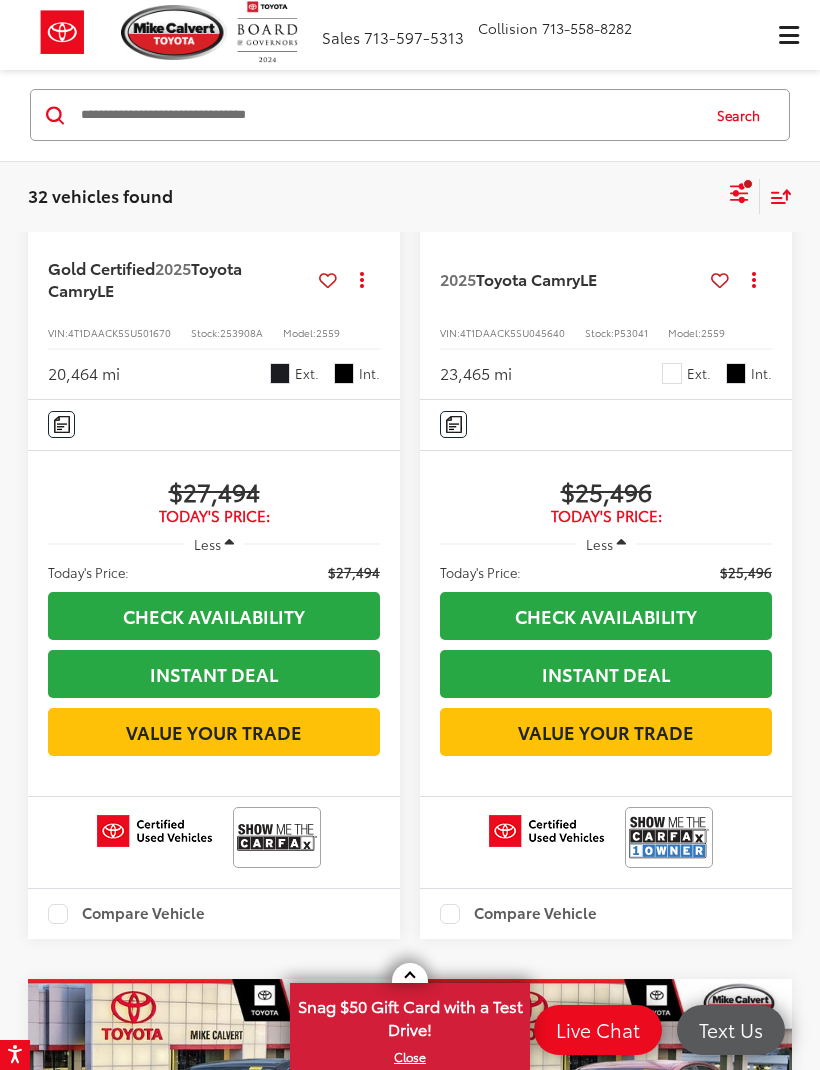 click at bounding box center [380, 84] 